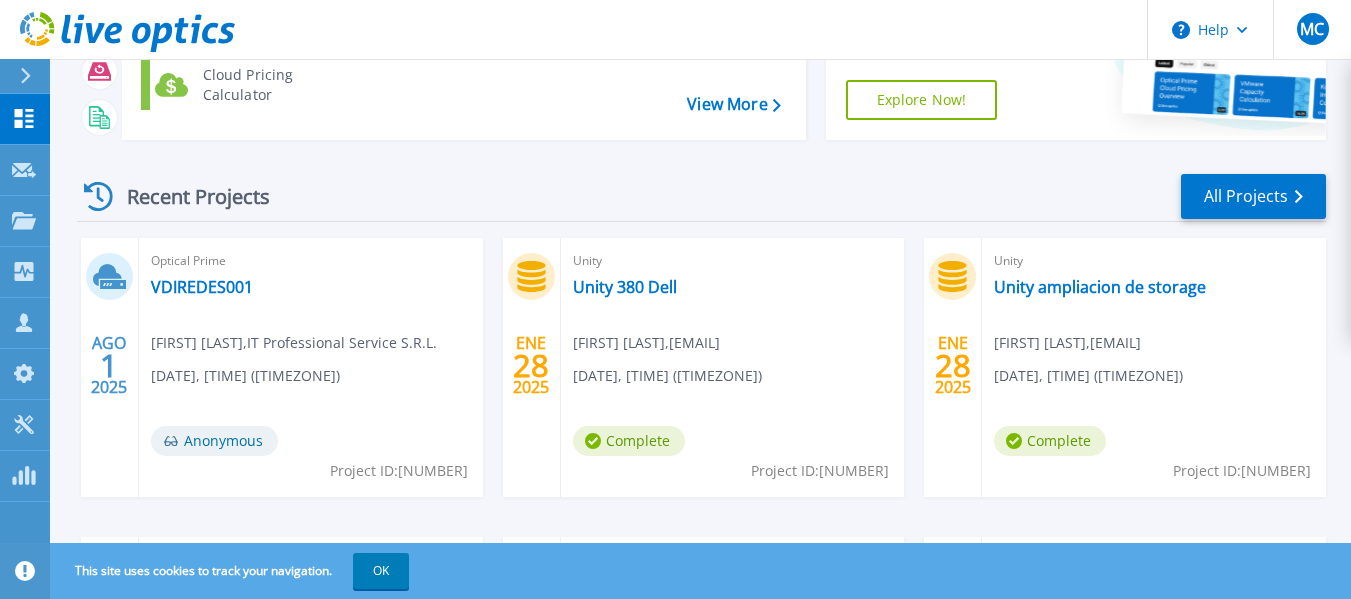 scroll, scrollTop: 200, scrollLeft: 0, axis: vertical 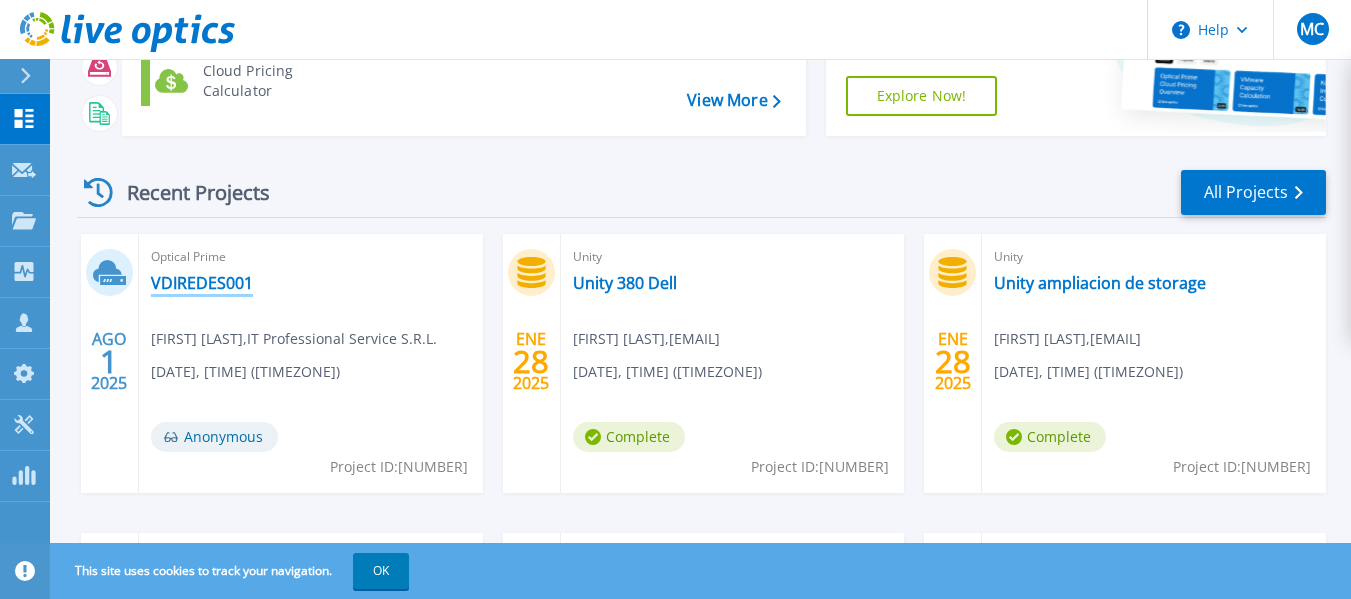 click on "VDIREDES001" at bounding box center [202, 283] 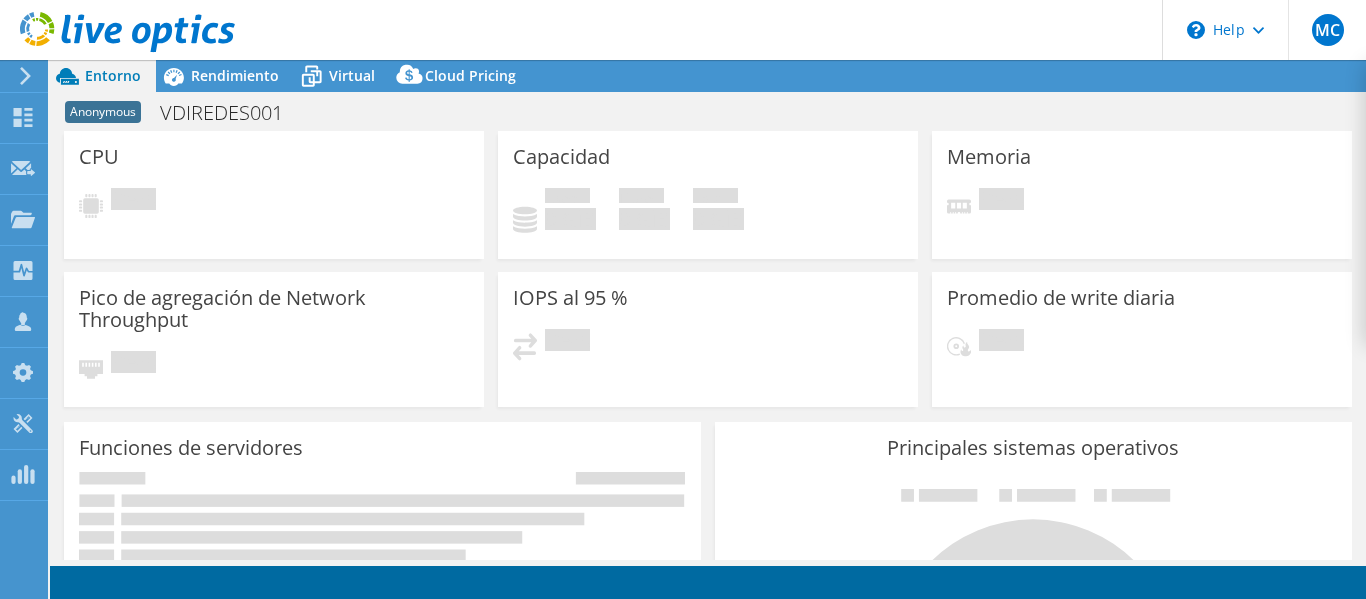 scroll, scrollTop: 0, scrollLeft: 0, axis: both 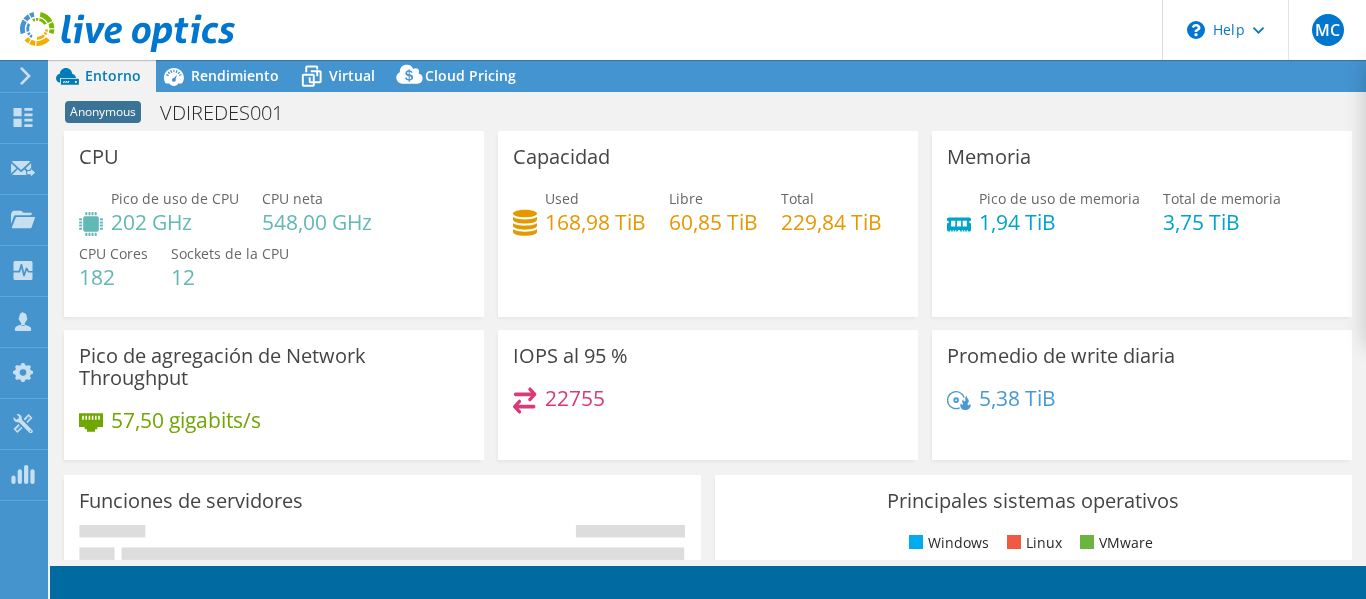 select on "USD" 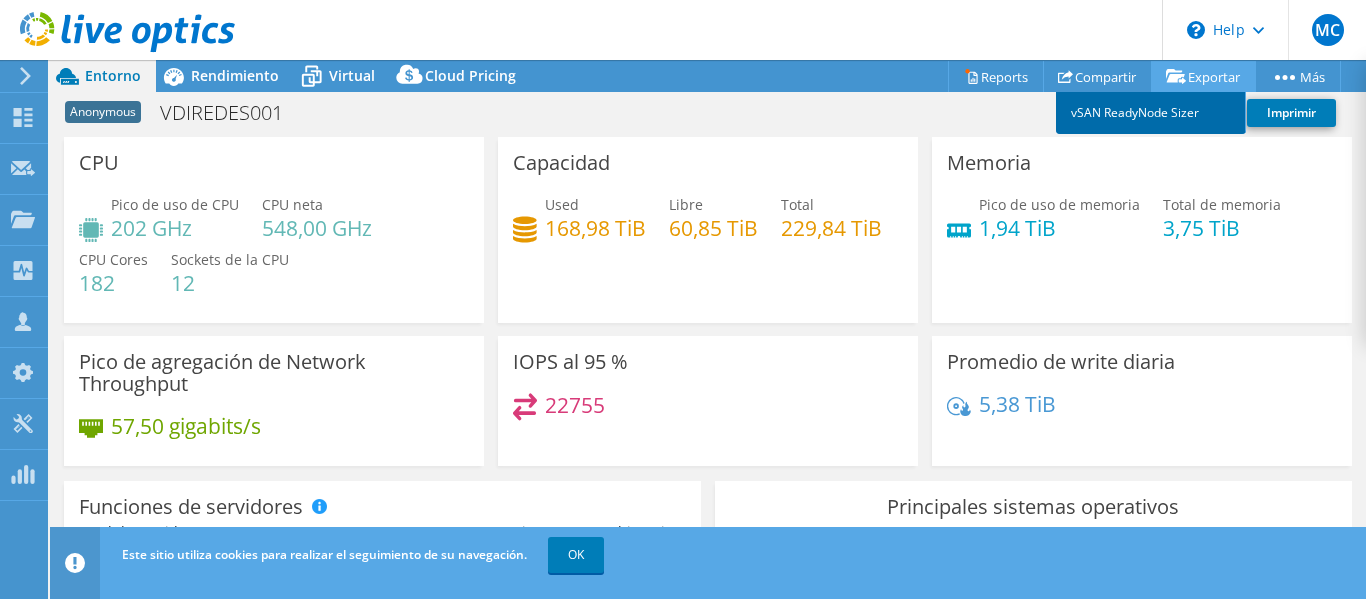 click on "vSAN ReadyNode Sizer" at bounding box center (1151, 113) 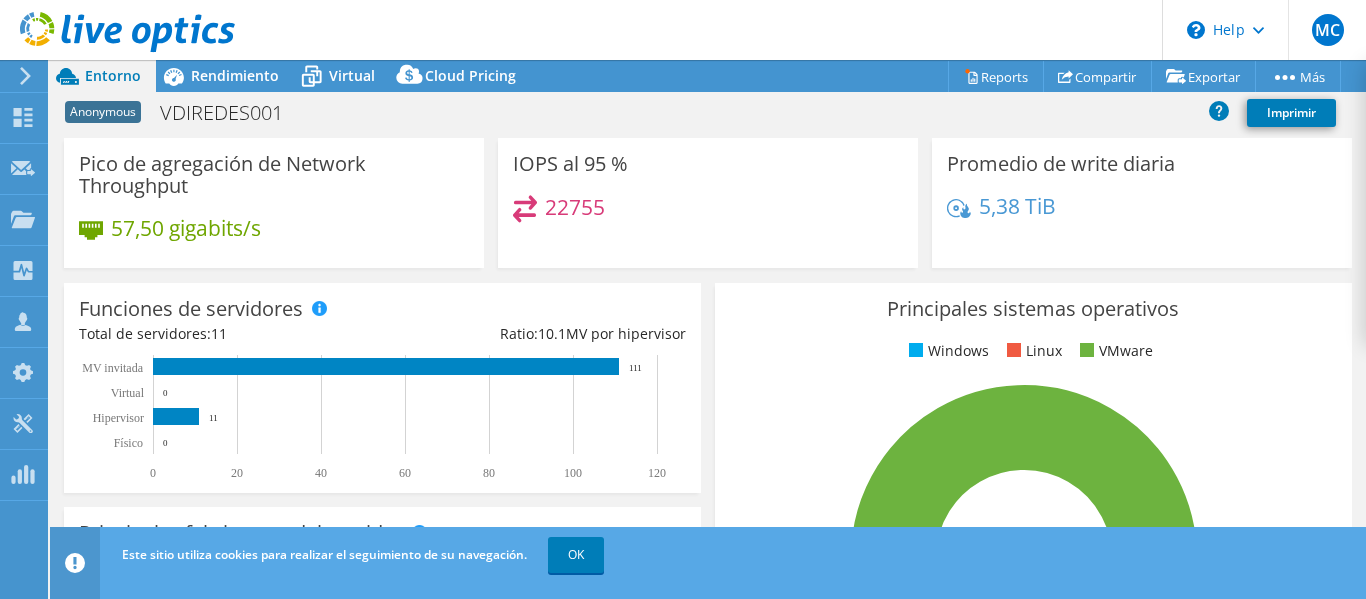scroll, scrollTop: 200, scrollLeft: 0, axis: vertical 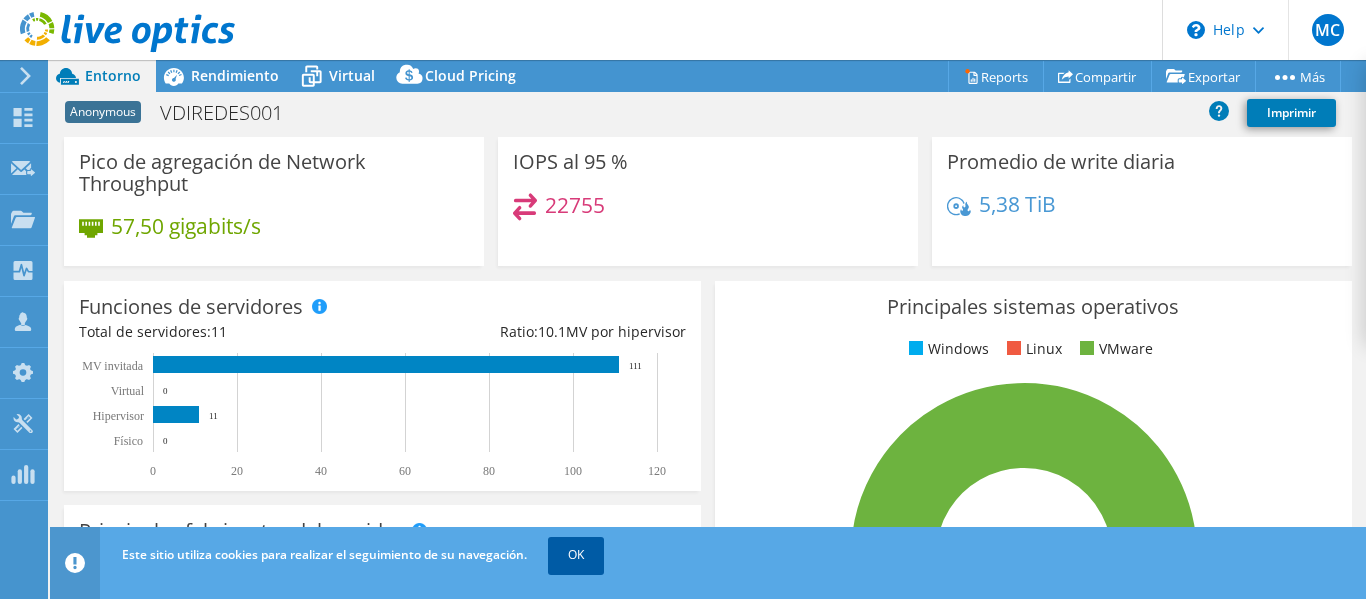 click on "OK" at bounding box center [576, 555] 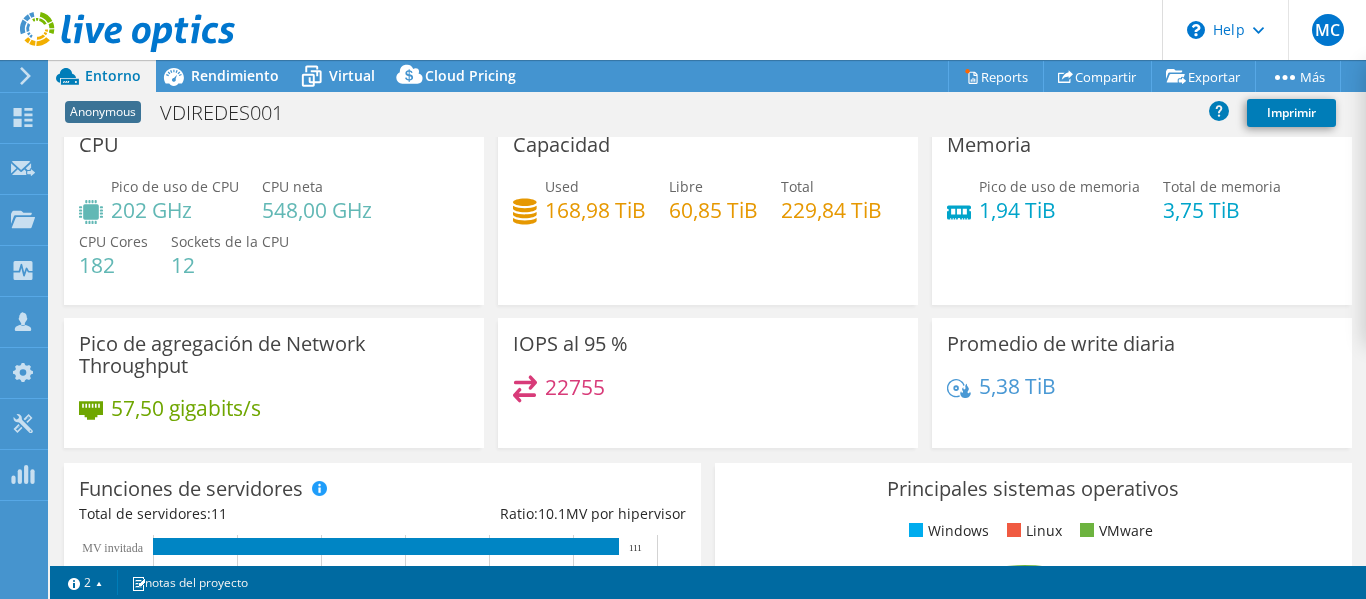scroll, scrollTop: 0, scrollLeft: 0, axis: both 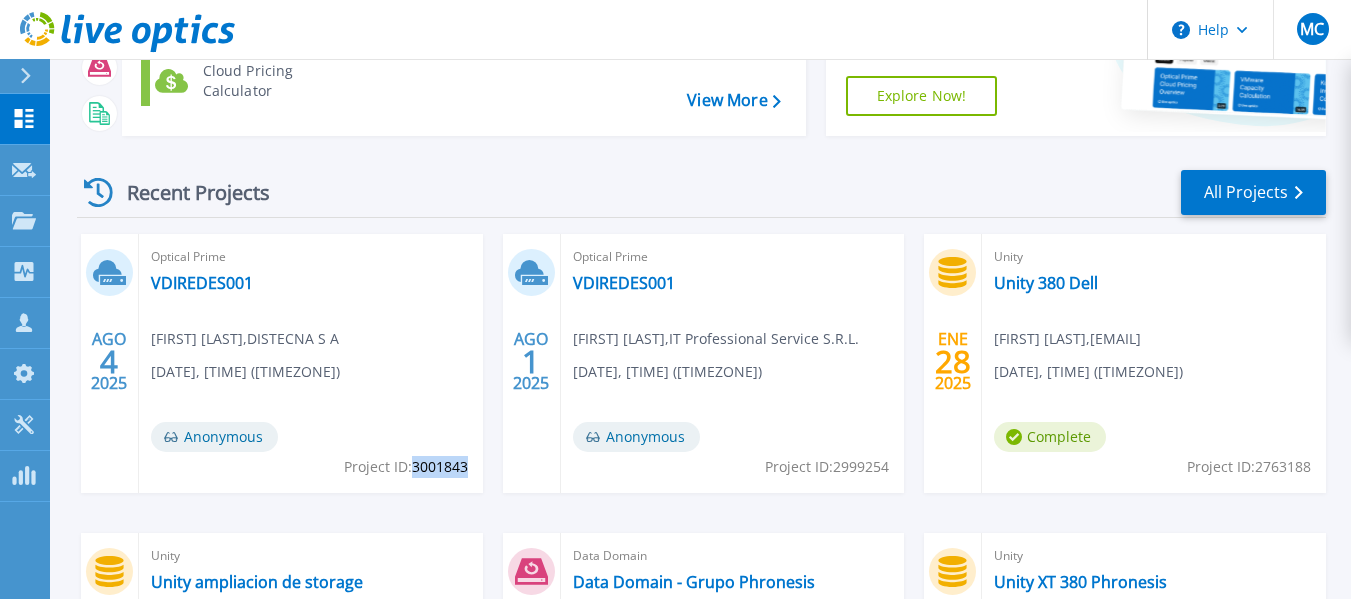 drag, startPoint x: 412, startPoint y: 464, endPoint x: 466, endPoint y: 467, distance: 54.08327 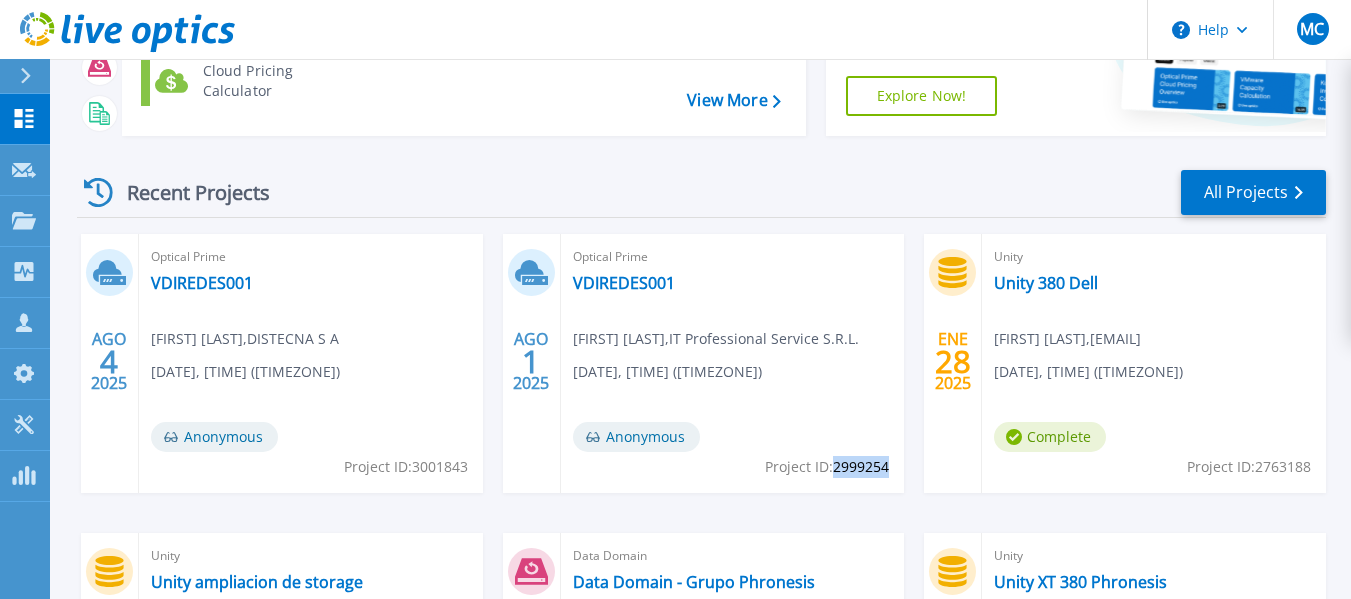 drag, startPoint x: 834, startPoint y: 466, endPoint x: 889, endPoint y: 472, distance: 55.326305 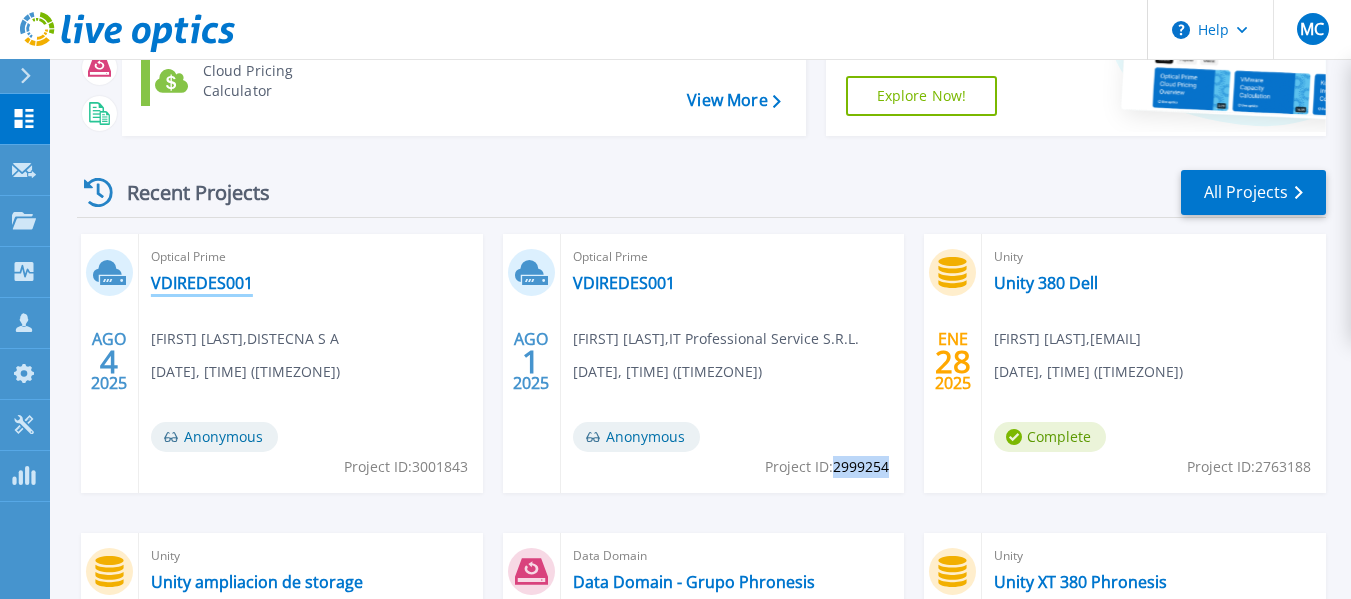 click on "VDIREDES001" at bounding box center (202, 283) 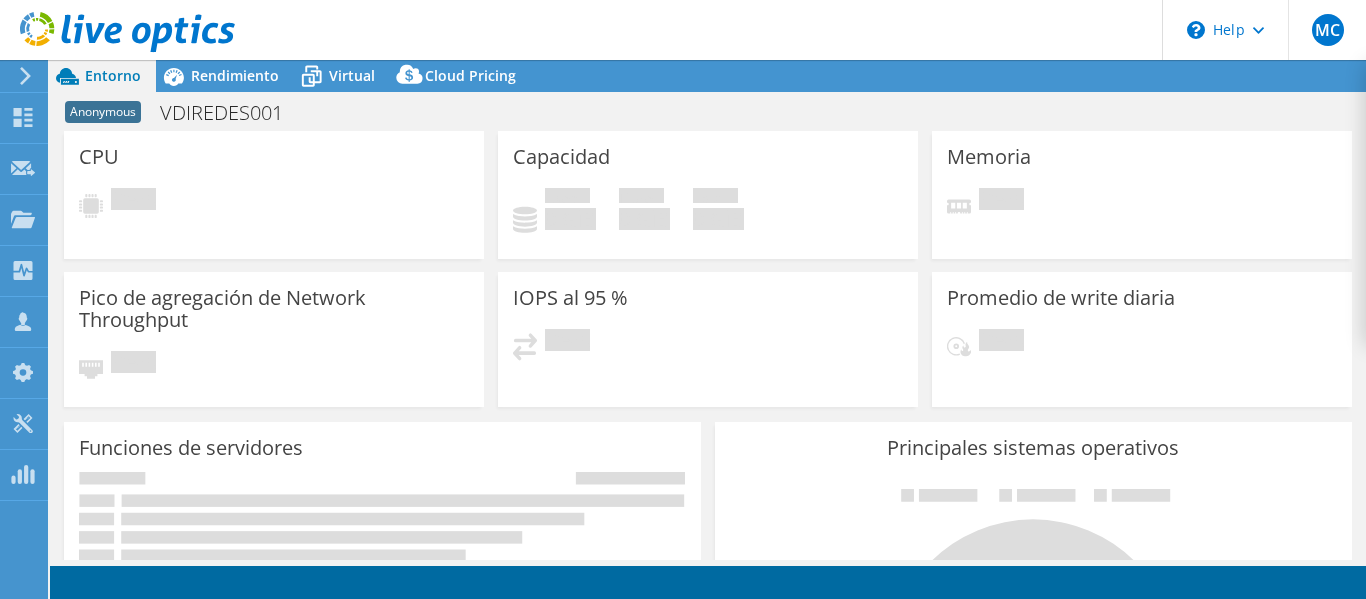 scroll, scrollTop: 0, scrollLeft: 0, axis: both 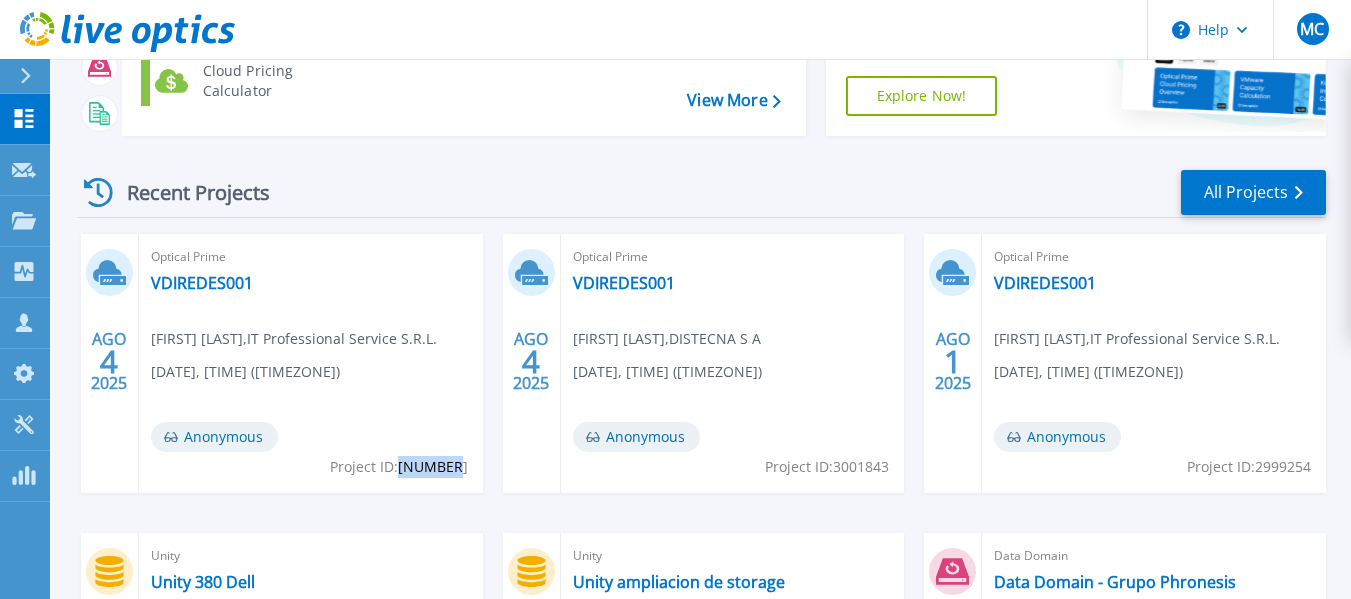 drag, startPoint x: 412, startPoint y: 469, endPoint x: 465, endPoint y: 474, distance: 53.235325 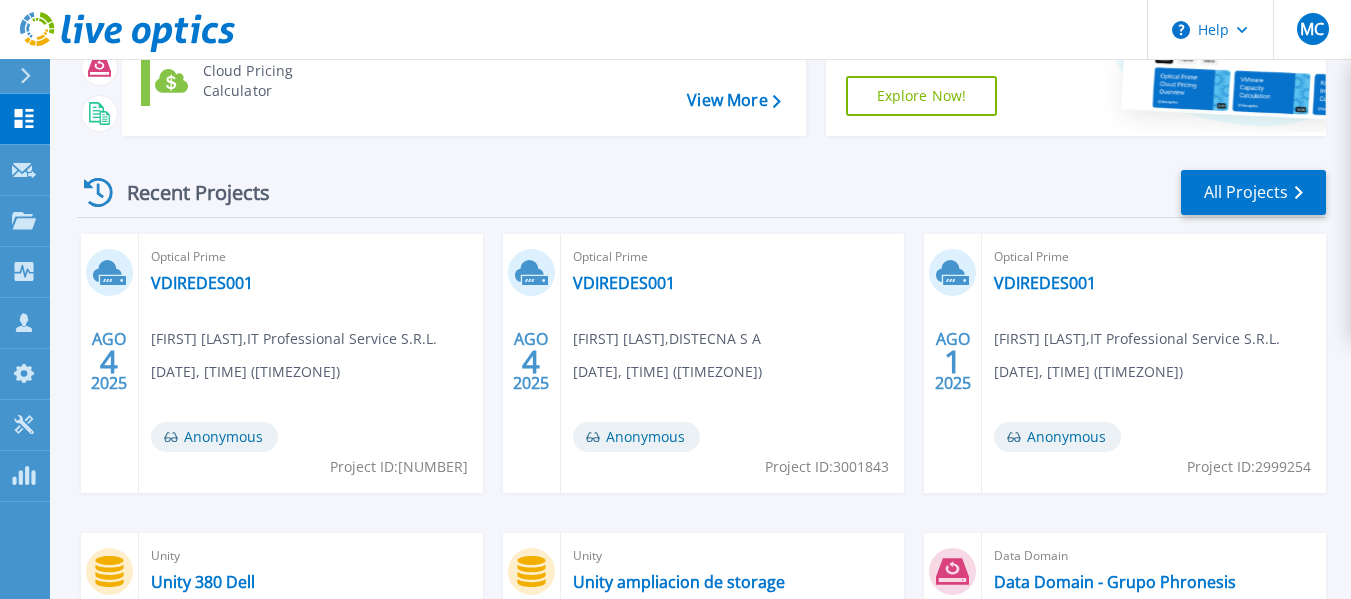 click on "Project ID:  3001843" at bounding box center [399, 467] 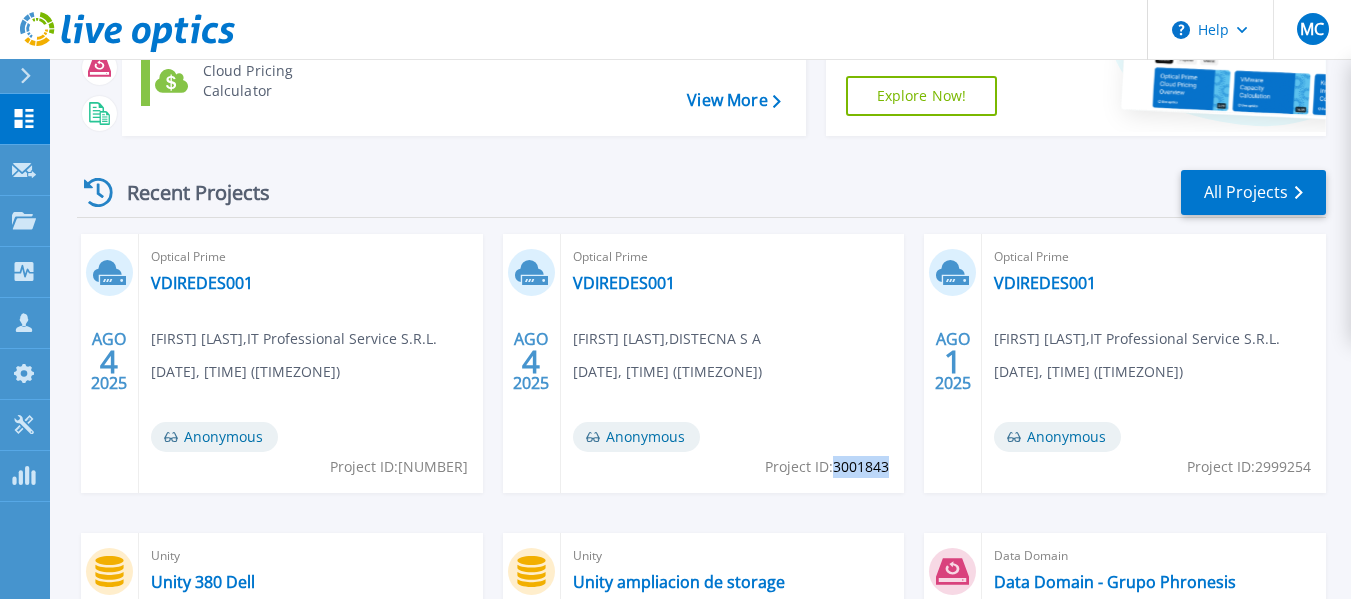 click on "Project ID:  3001843" at bounding box center [399, 467] 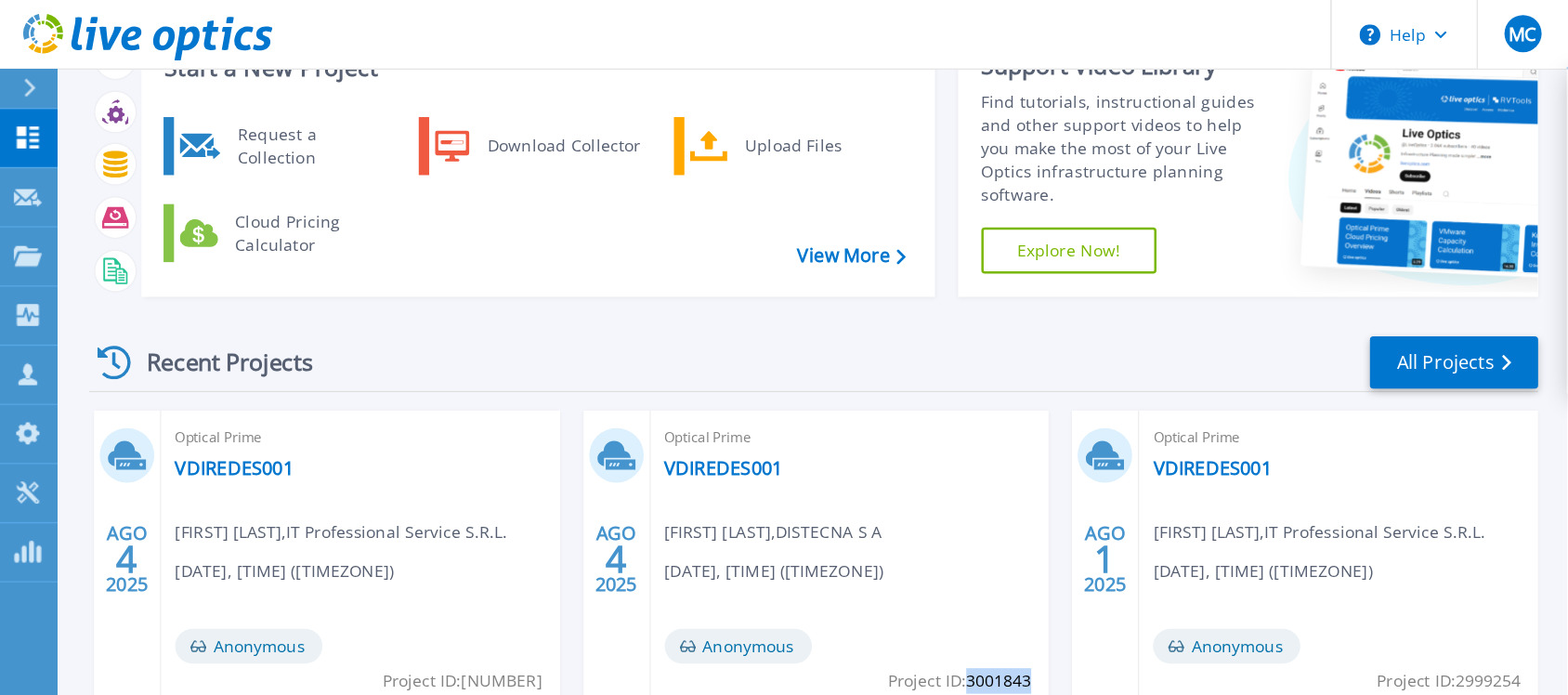 scroll, scrollTop: 0, scrollLeft: 0, axis: both 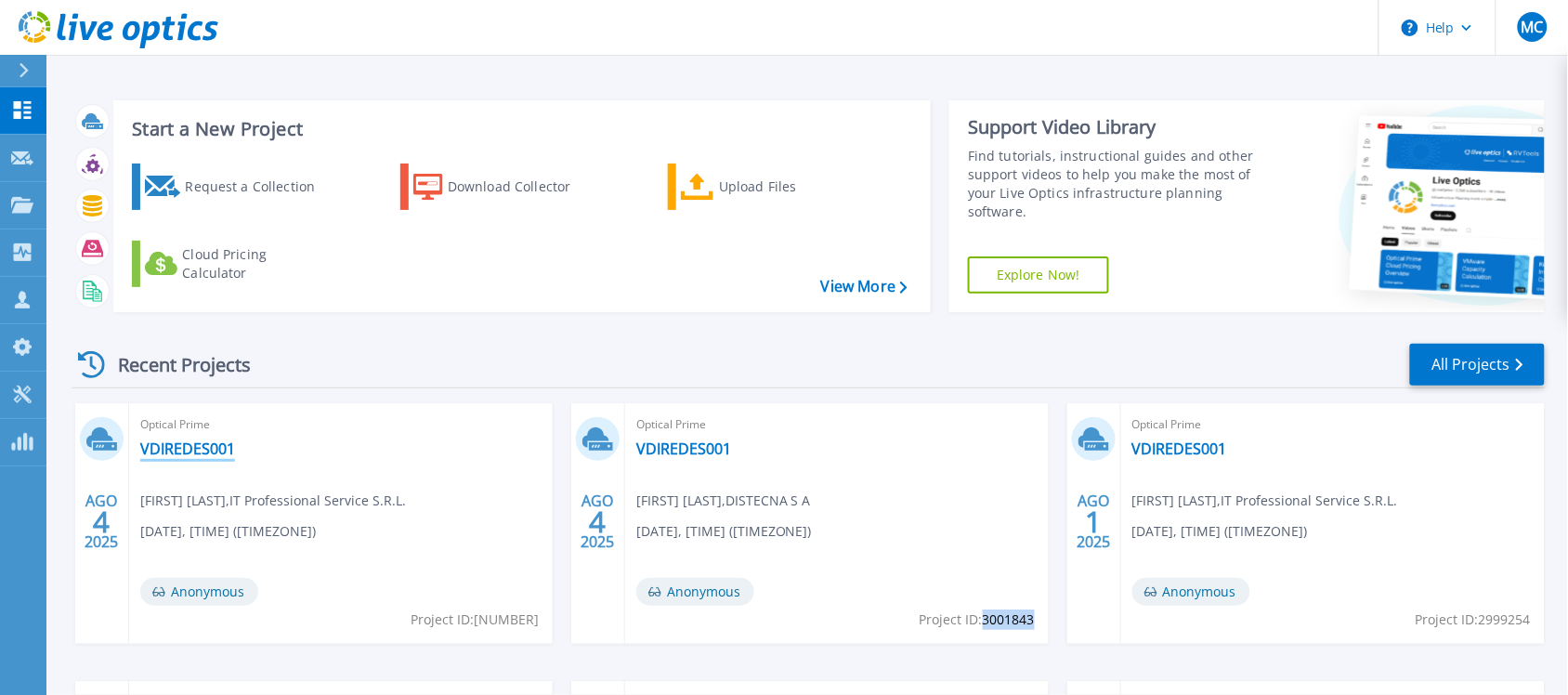click on "VDIREDES001" at bounding box center (188, 449) 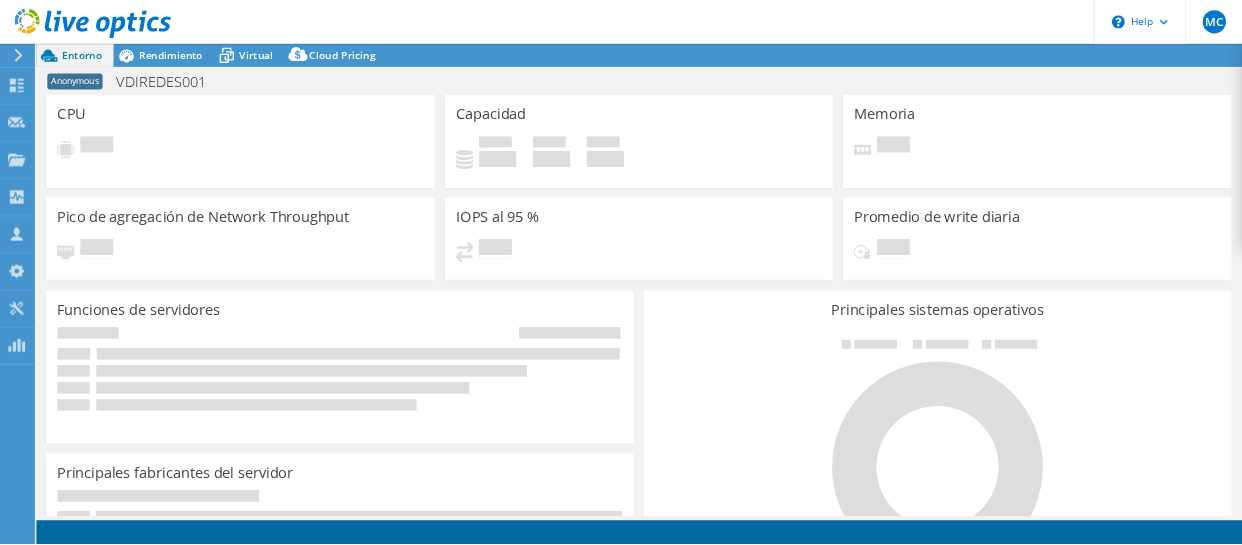 scroll, scrollTop: 0, scrollLeft: 0, axis: both 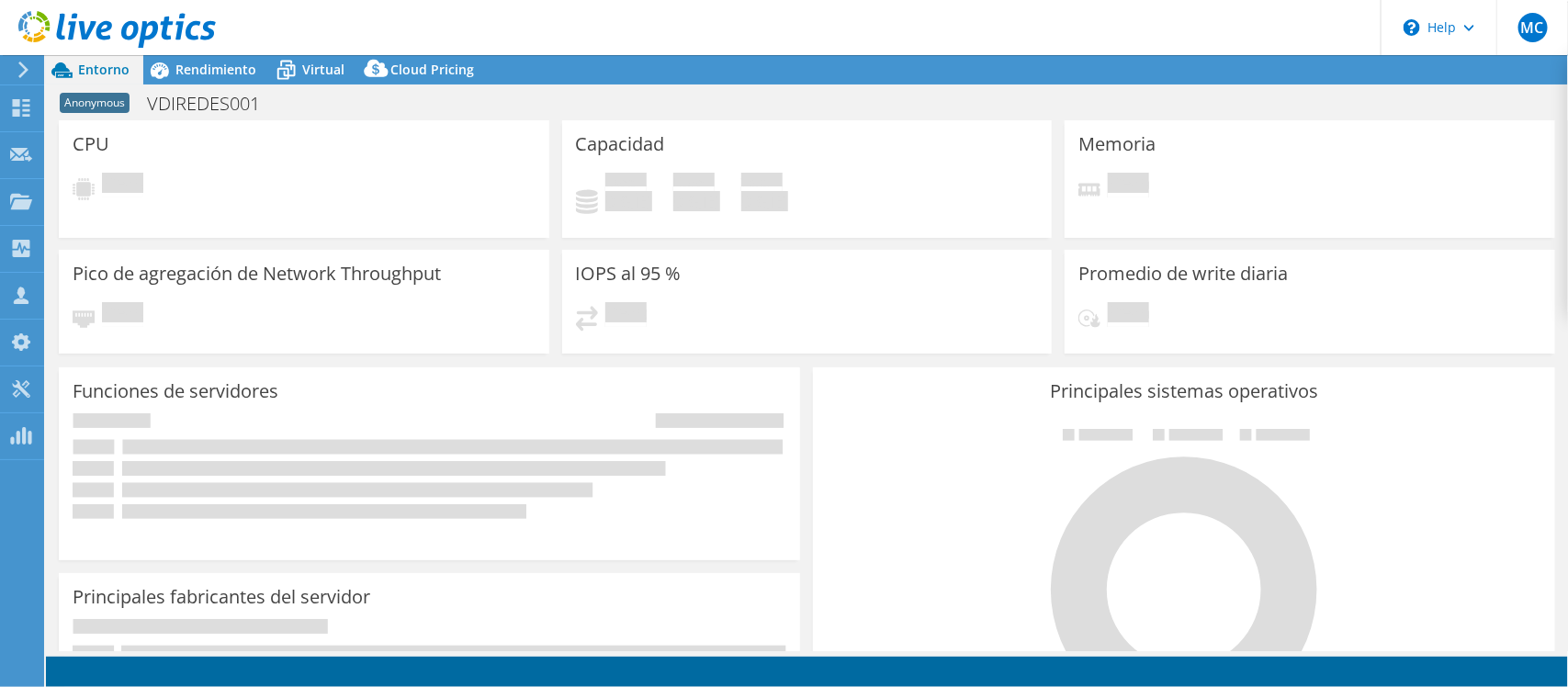 select on "USD" 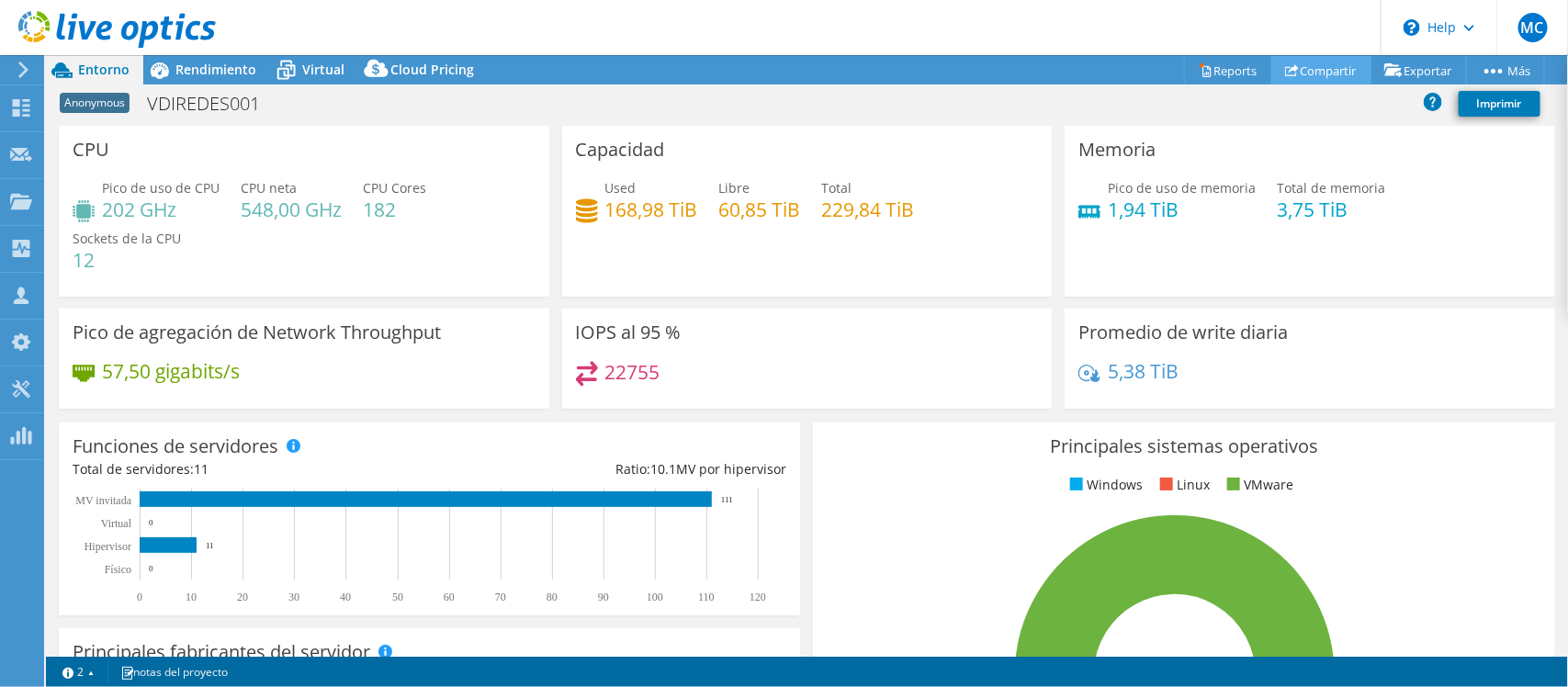 click on "Compartir" at bounding box center [1321, 70] 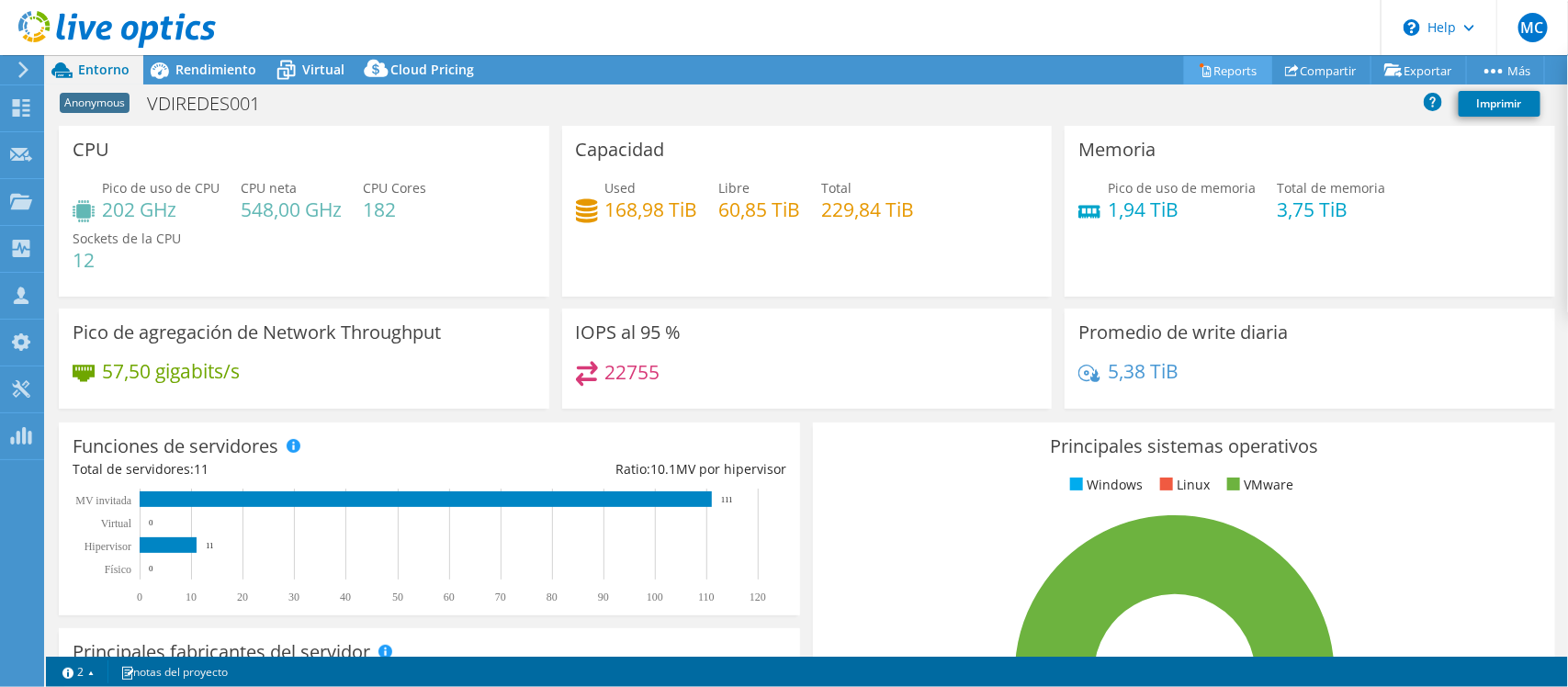 click on "Reports" at bounding box center (1228, 70) 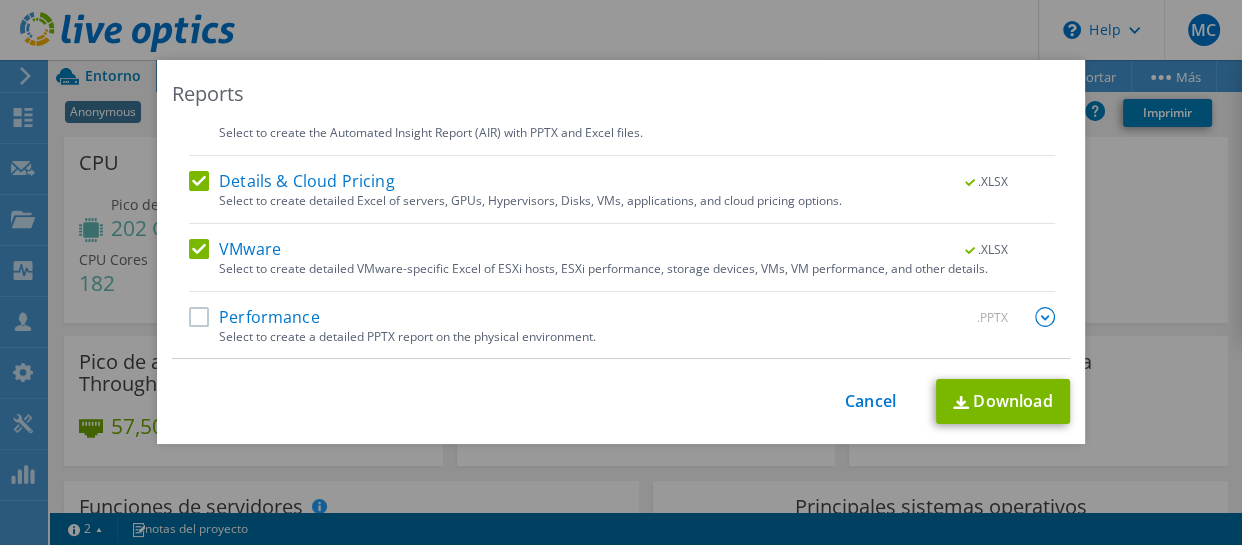 scroll, scrollTop: 0, scrollLeft: 0, axis: both 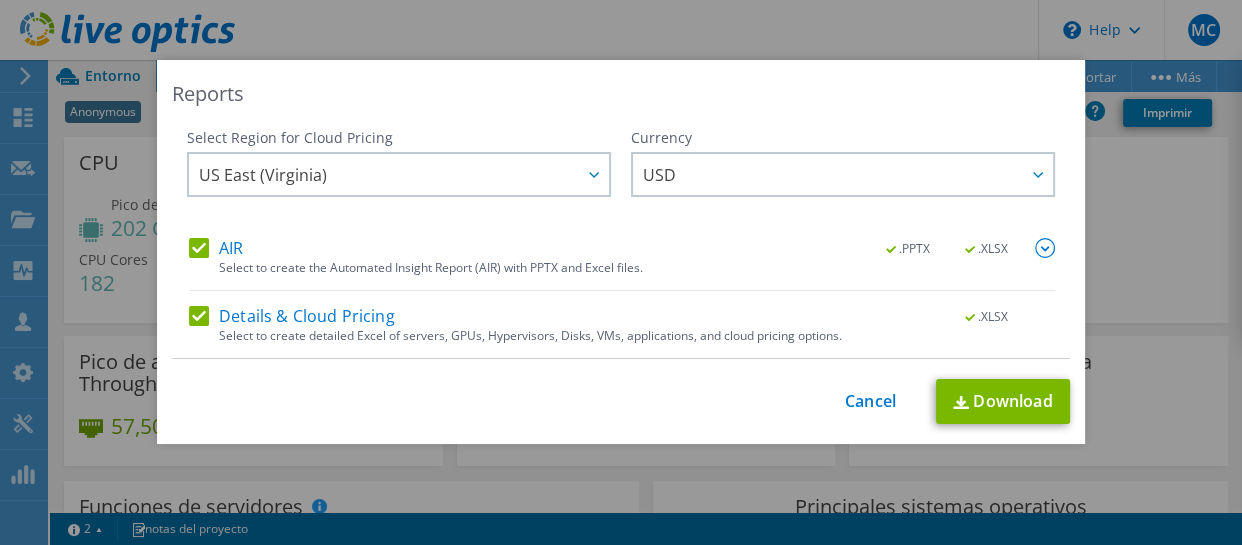click on "AIR" at bounding box center (216, 248) 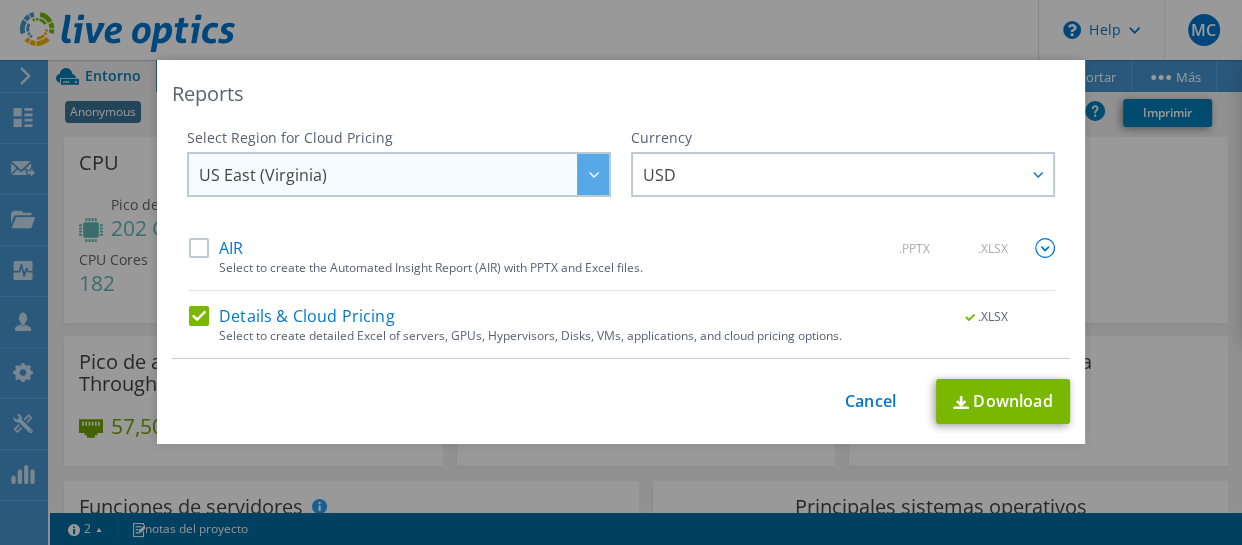 click on "US East (Virginia)" at bounding box center [404, 174] 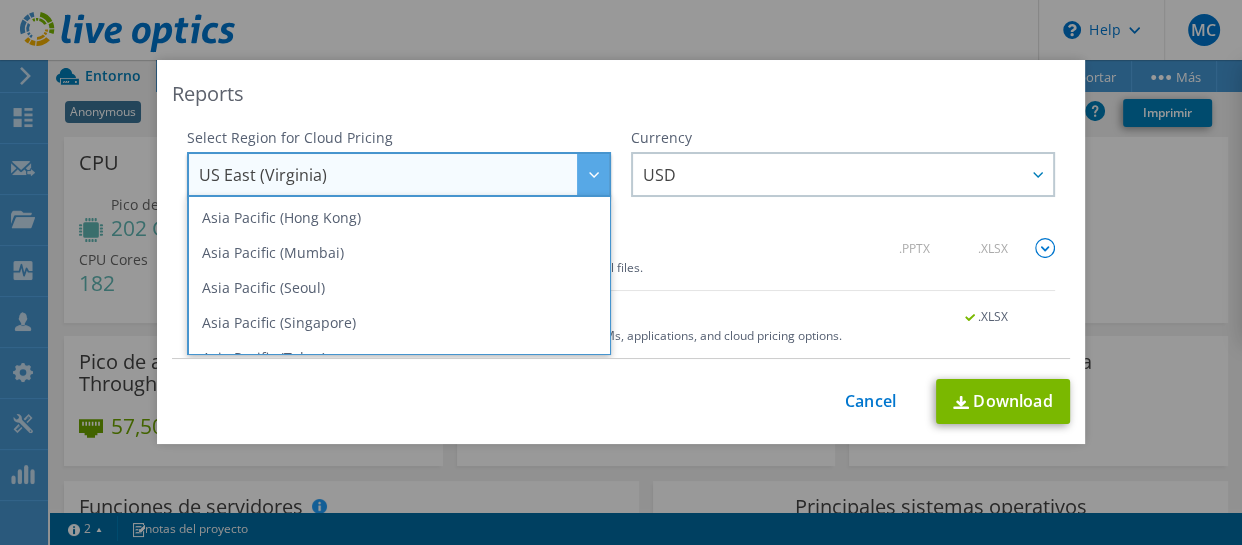click on "Currency
ARS
AUD
BRL
CAD
CHF
CLP
CNY
DKK
EUR
GBP
HKD
HUF
INR
JPY
MXN
MYR
NOK
NZD
PEN
SEK
SGD THB USD UYU" at bounding box center (843, 183) 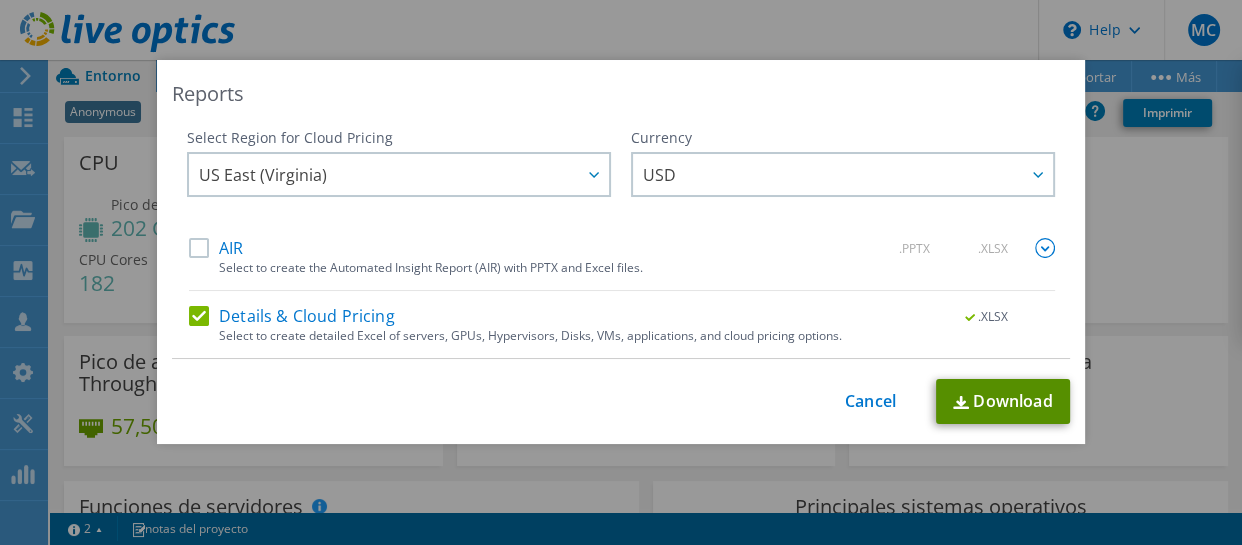 click on "Download" at bounding box center (1003, 401) 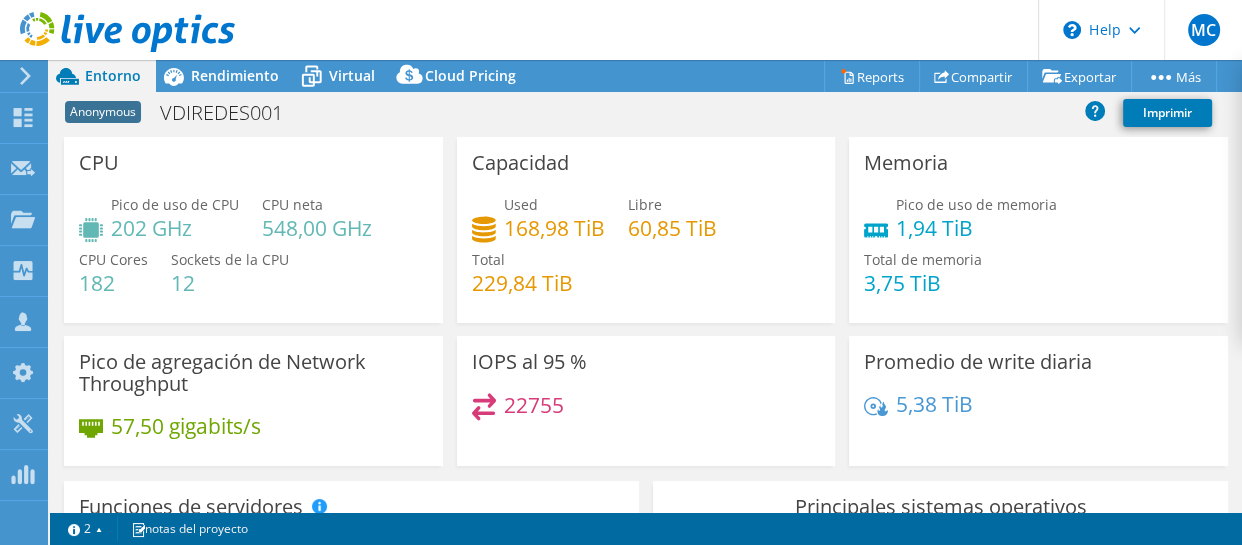 click on "Asociado de canal
[FIRST] [LAST]
[EMAIL]
[COMPANY]
My Profile
Log Out
Help
Explore Helpful Articles
Contact Support" at bounding box center [621, 272] 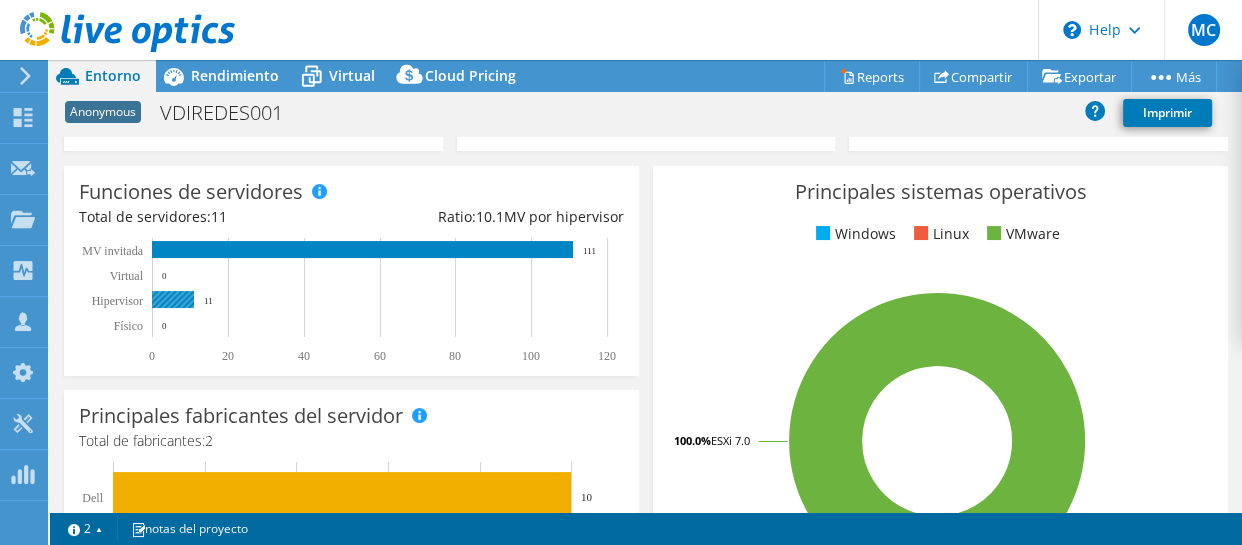 scroll, scrollTop: 272, scrollLeft: 0, axis: vertical 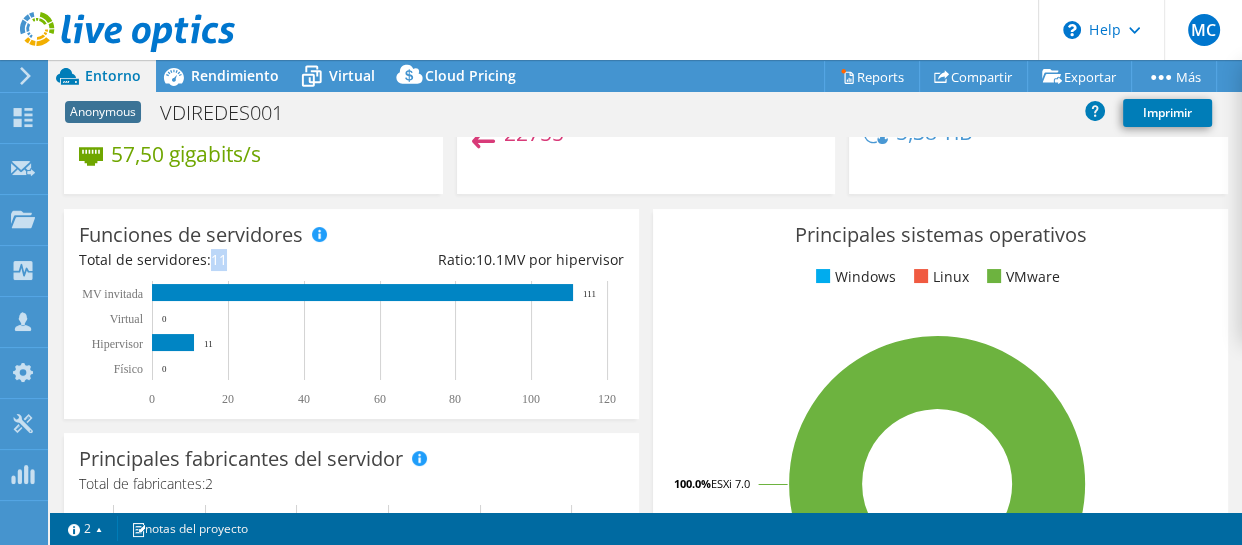 drag, startPoint x: 208, startPoint y: 256, endPoint x: 235, endPoint y: 257, distance: 27.018513 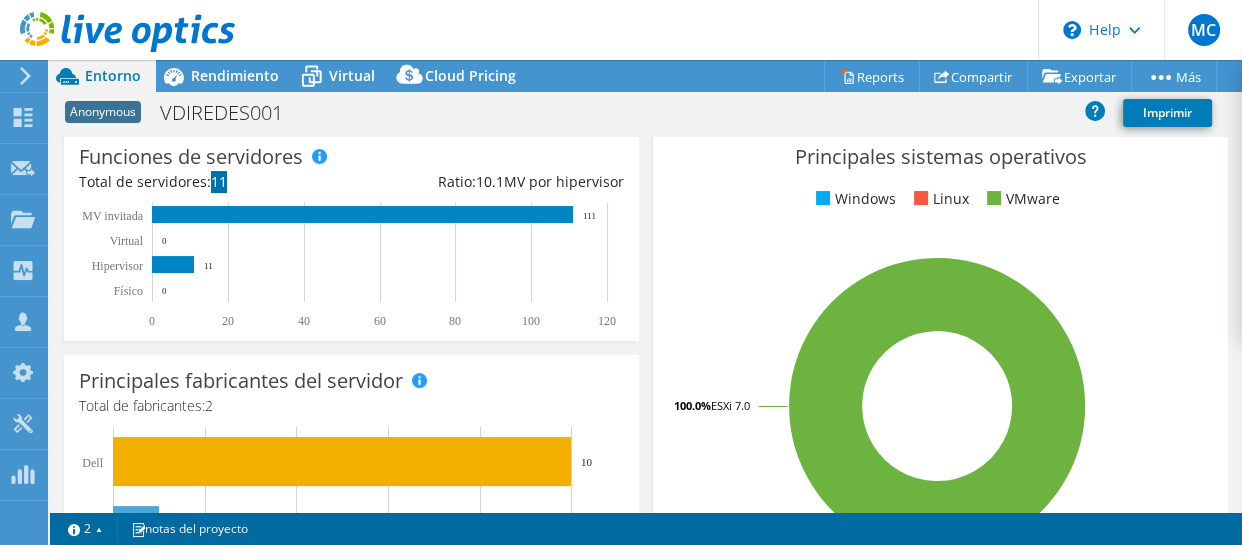 scroll, scrollTop: 319, scrollLeft: 0, axis: vertical 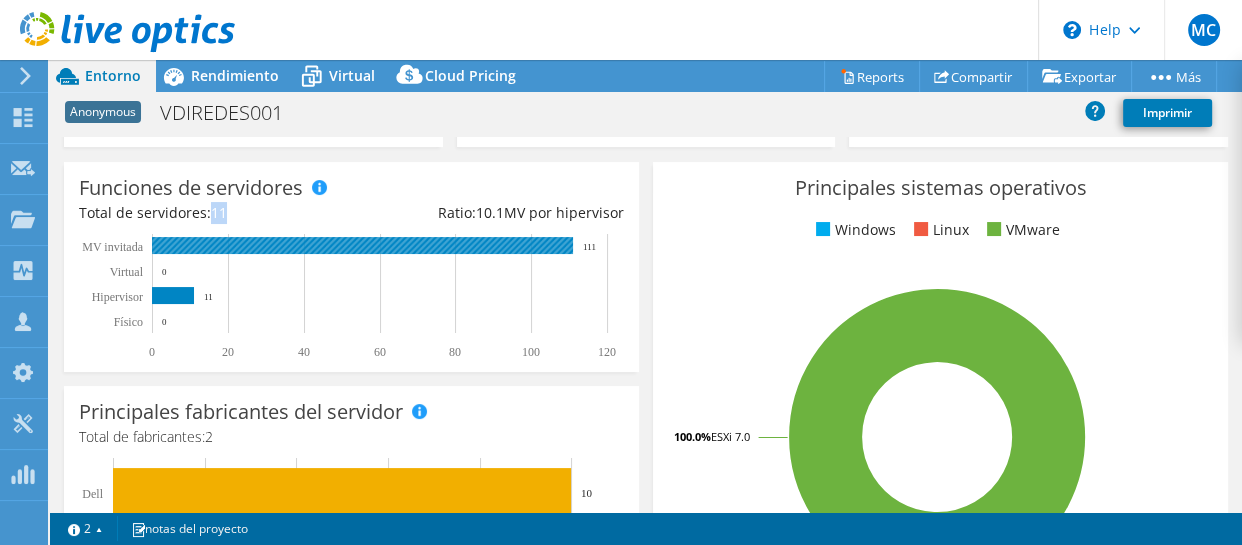 click 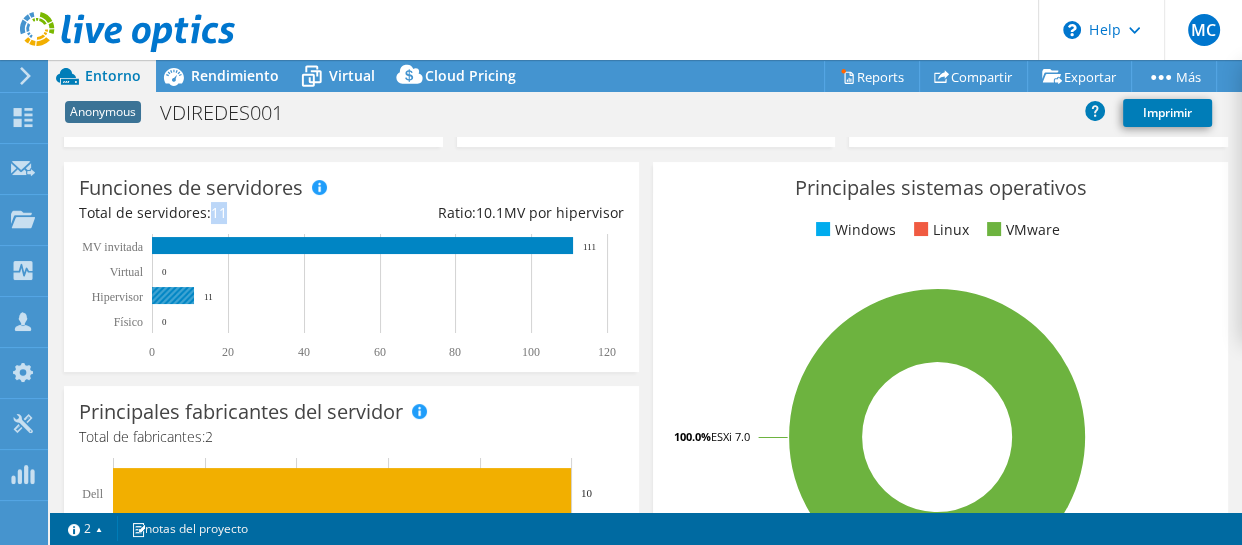 click 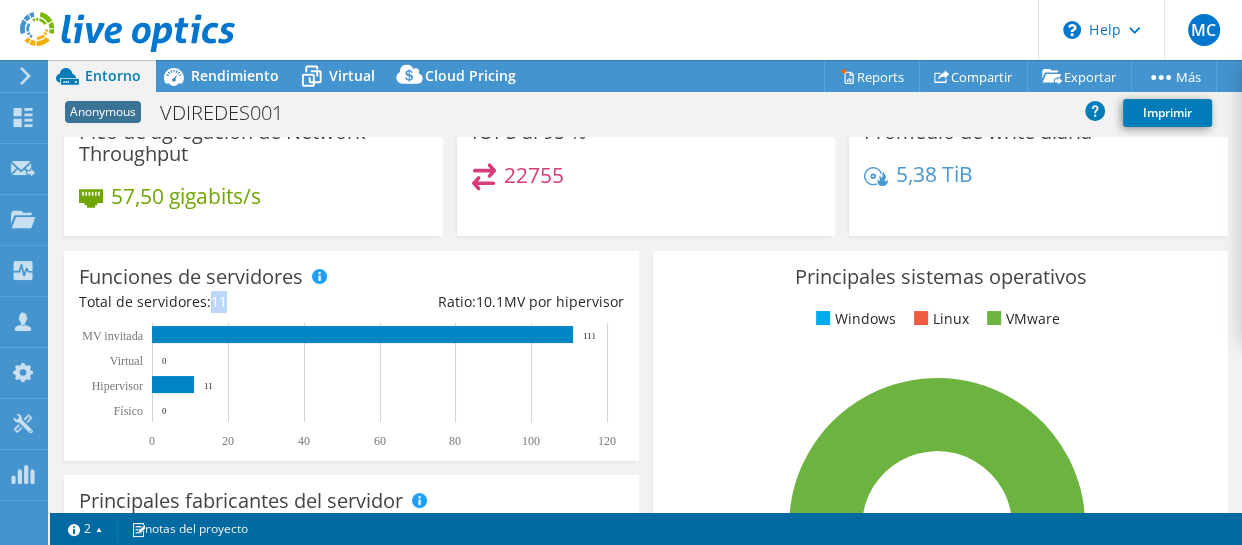 scroll, scrollTop: 228, scrollLeft: 0, axis: vertical 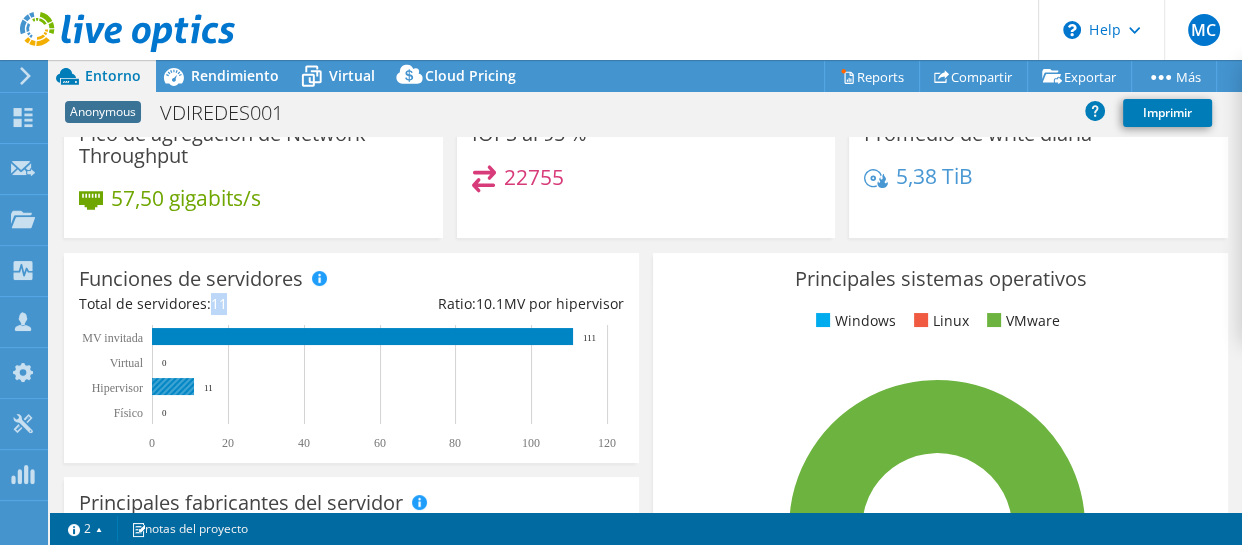 click on "11" 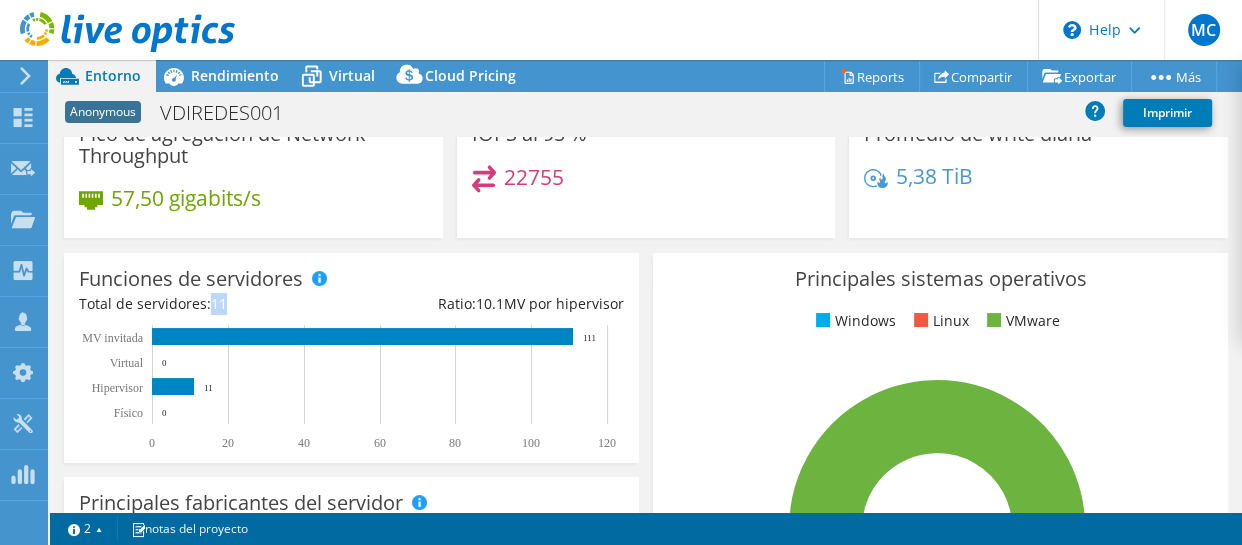 click 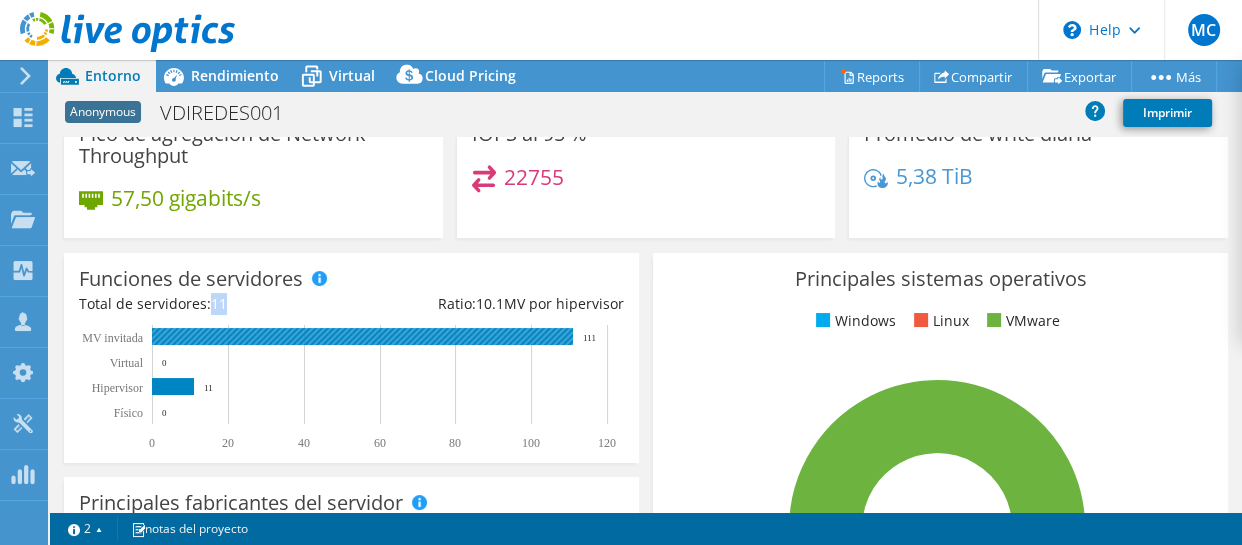 click 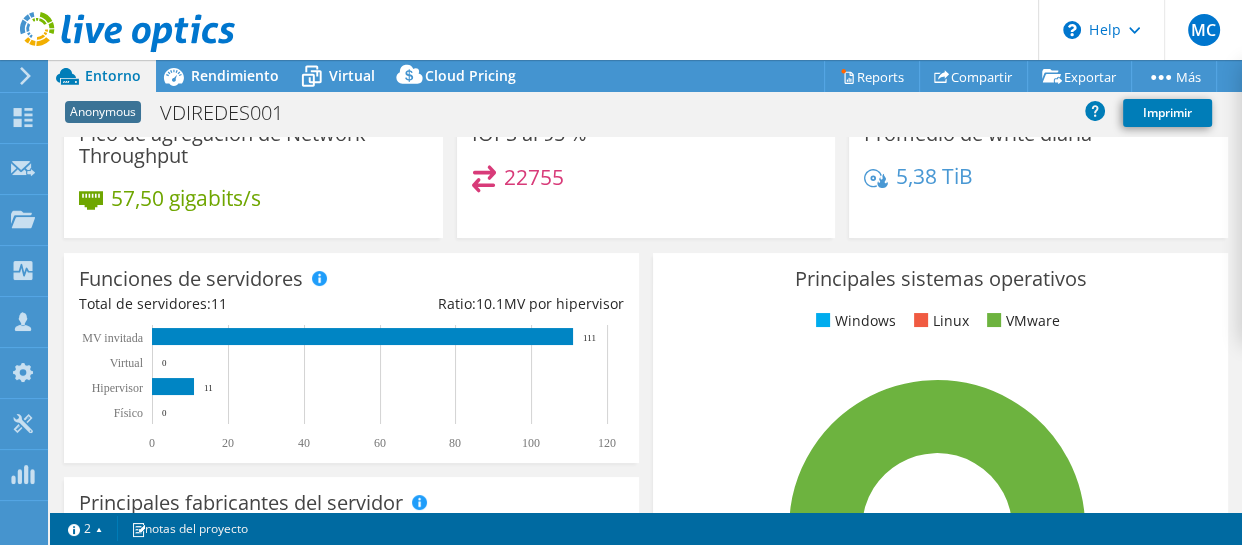 click on "Ratio:  10.1  MV por hipervisor" at bounding box center [487, 304] 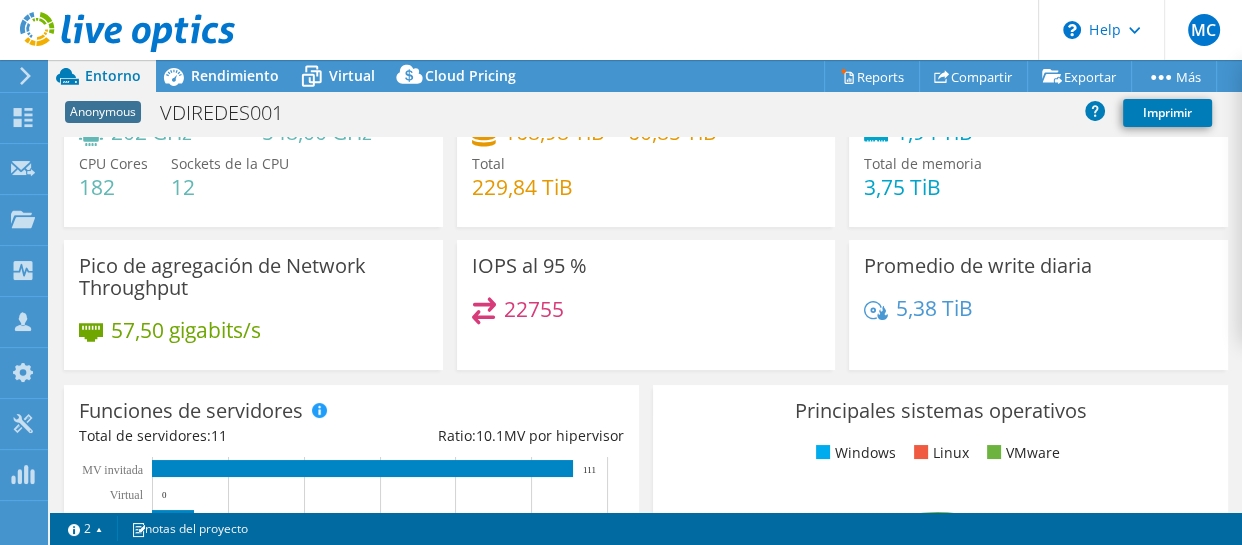 scroll, scrollTop: 0, scrollLeft: 0, axis: both 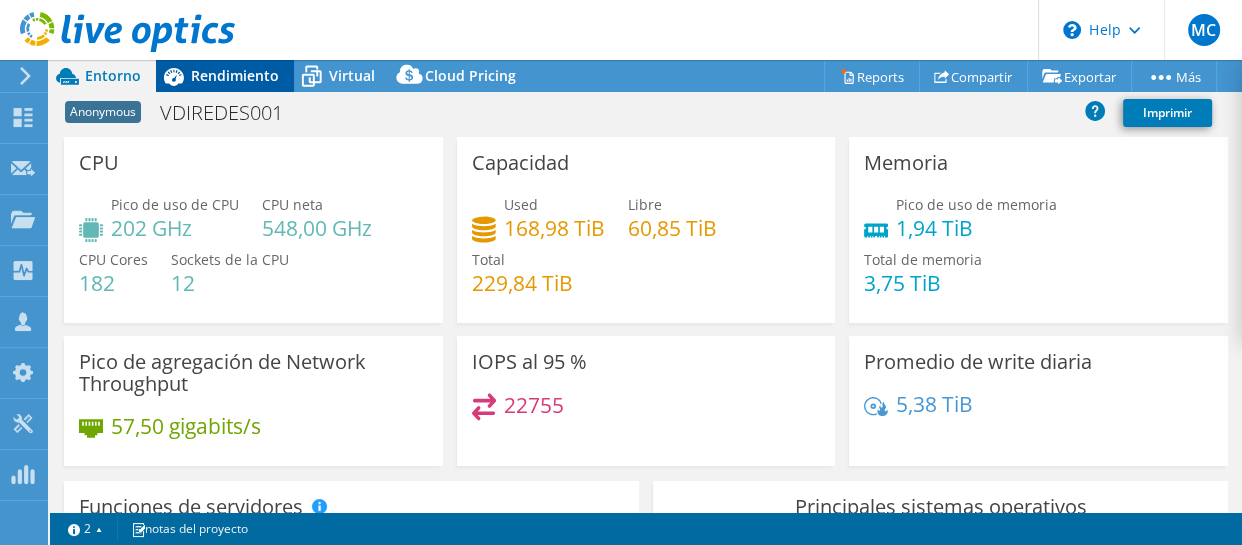 click on "Rendimiento" at bounding box center [235, 75] 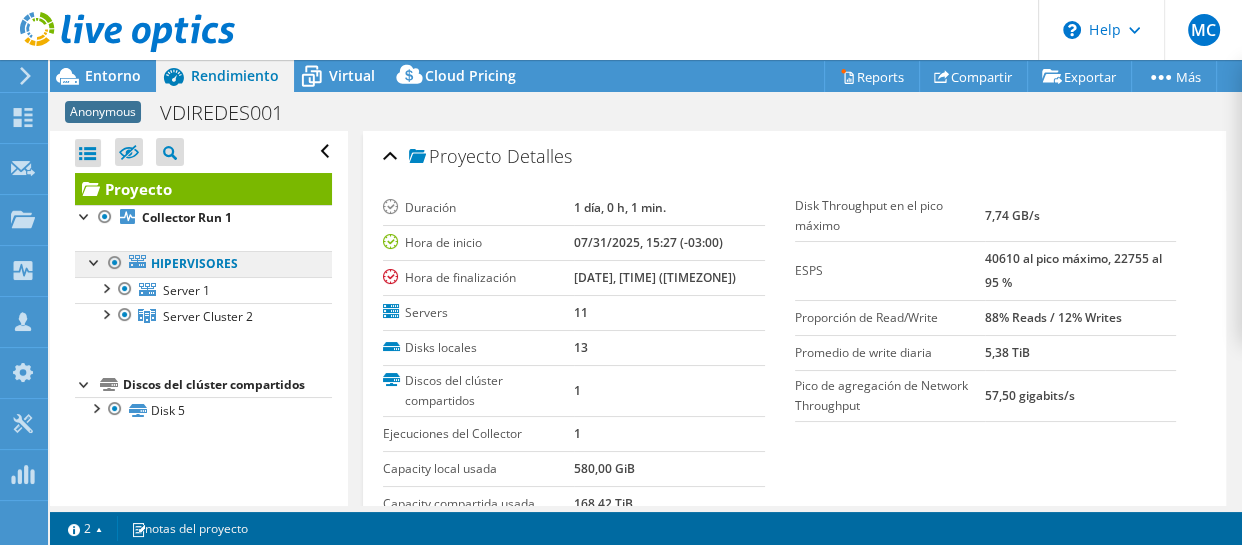 click on "Hipervisores" at bounding box center (203, 264) 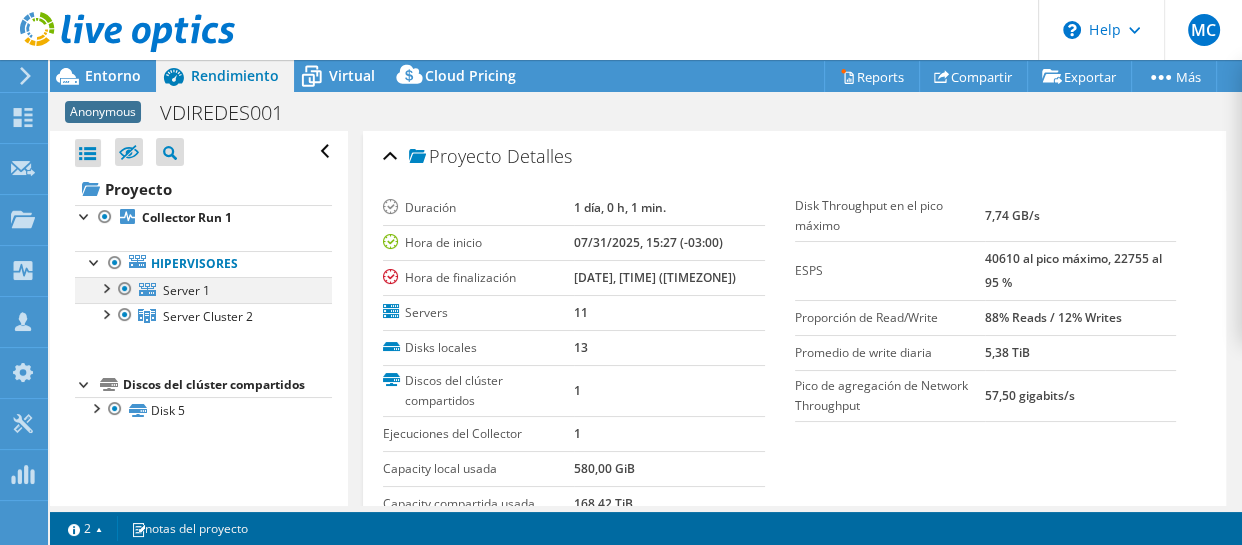click at bounding box center (105, 287) 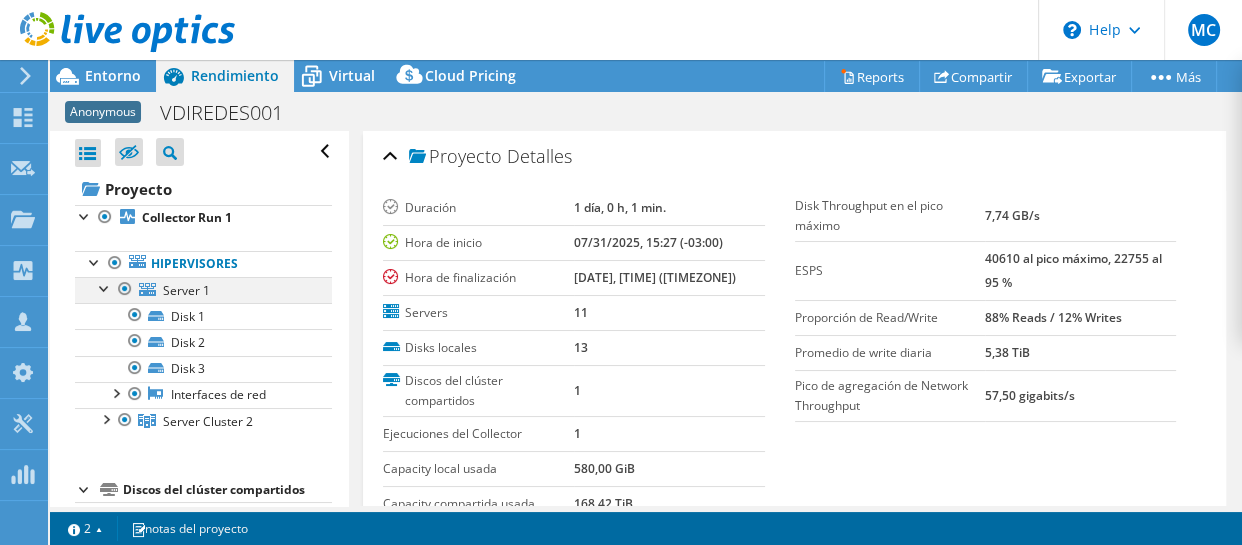 click at bounding box center [105, 287] 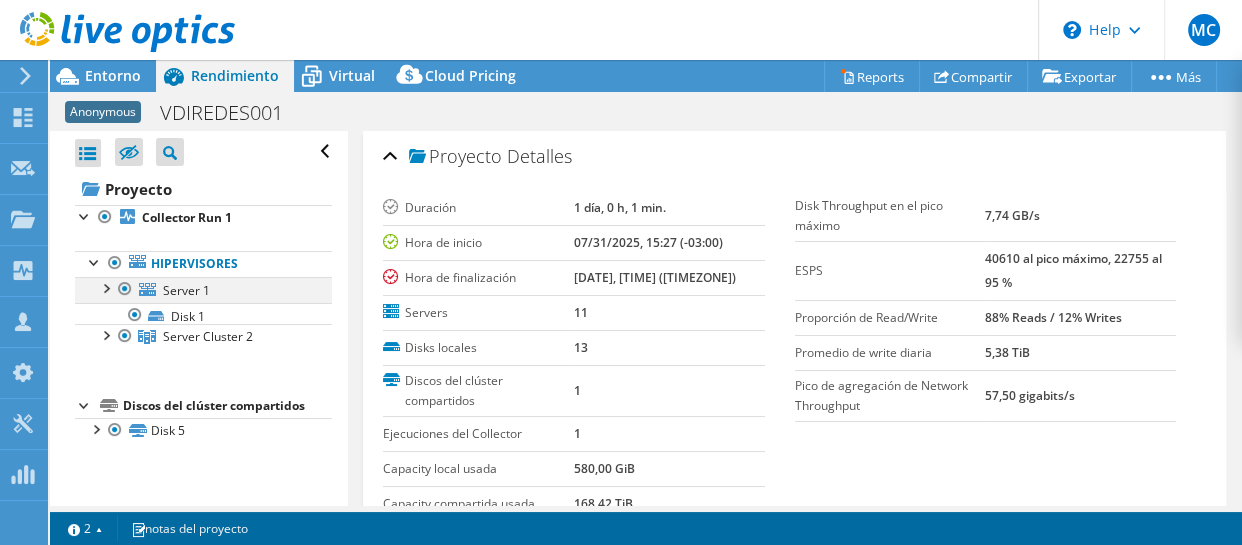 click at bounding box center (105, 287) 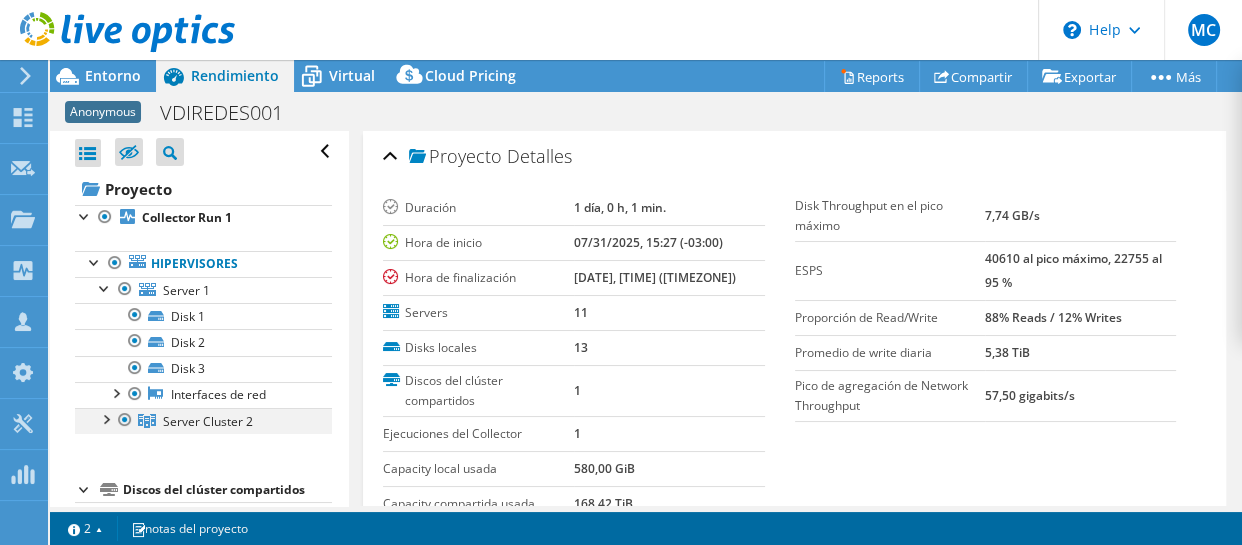click at bounding box center [105, 418] 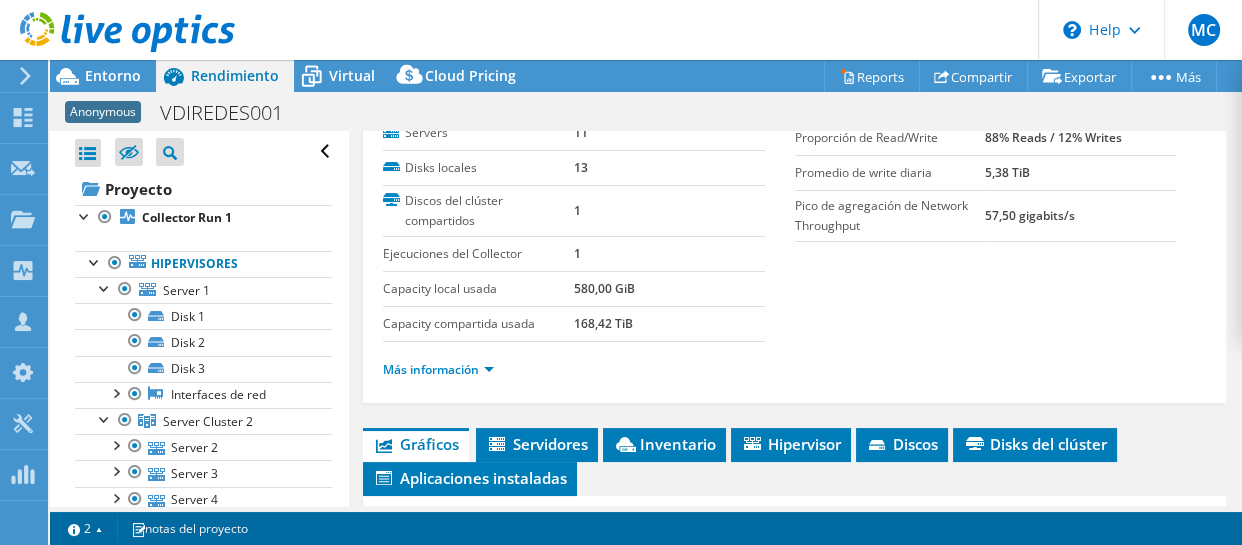 scroll, scrollTop: 181, scrollLeft: 0, axis: vertical 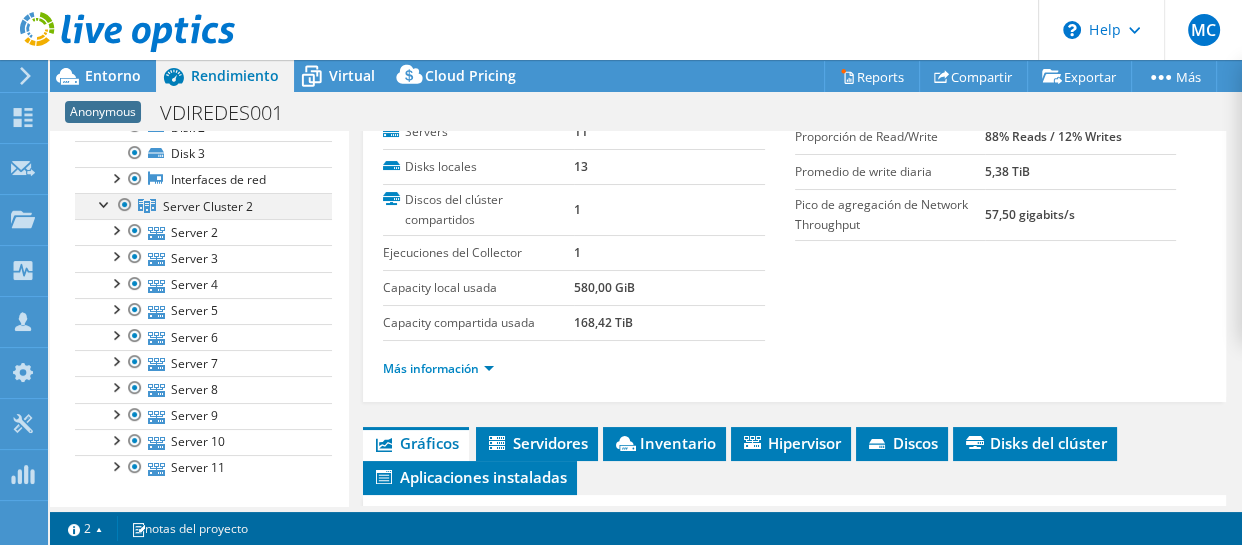 click at bounding box center [105, 203] 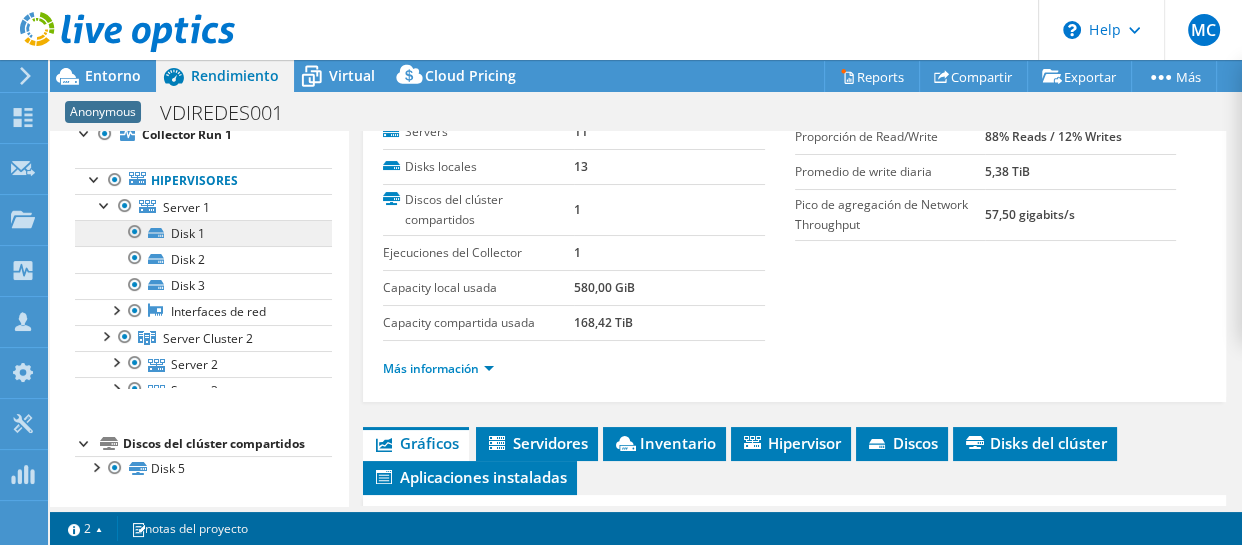 scroll, scrollTop: 46, scrollLeft: 0, axis: vertical 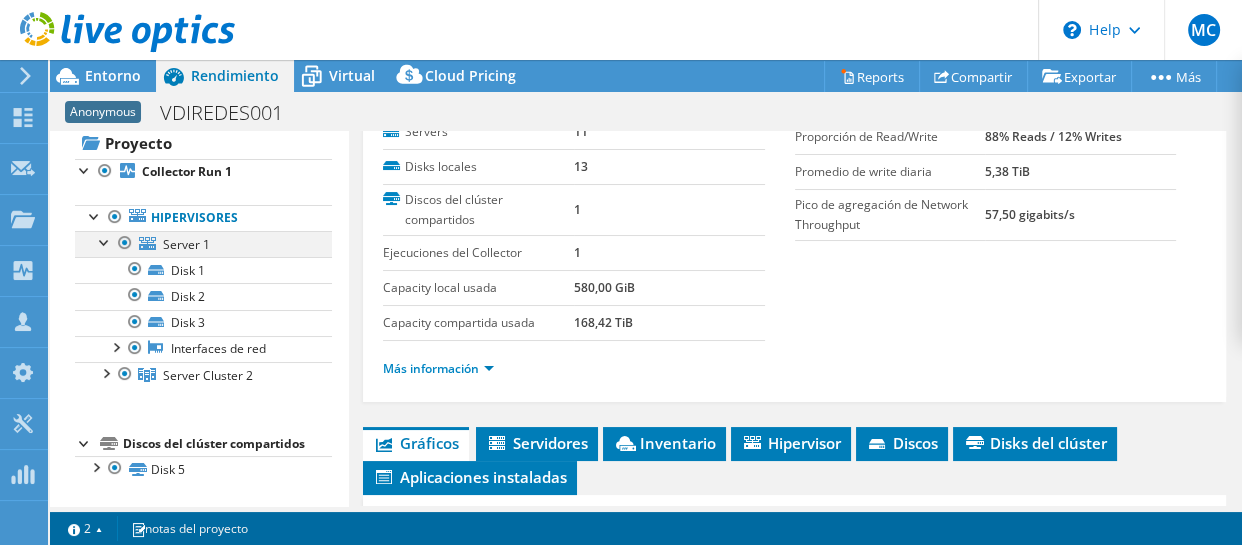 click at bounding box center (105, 241) 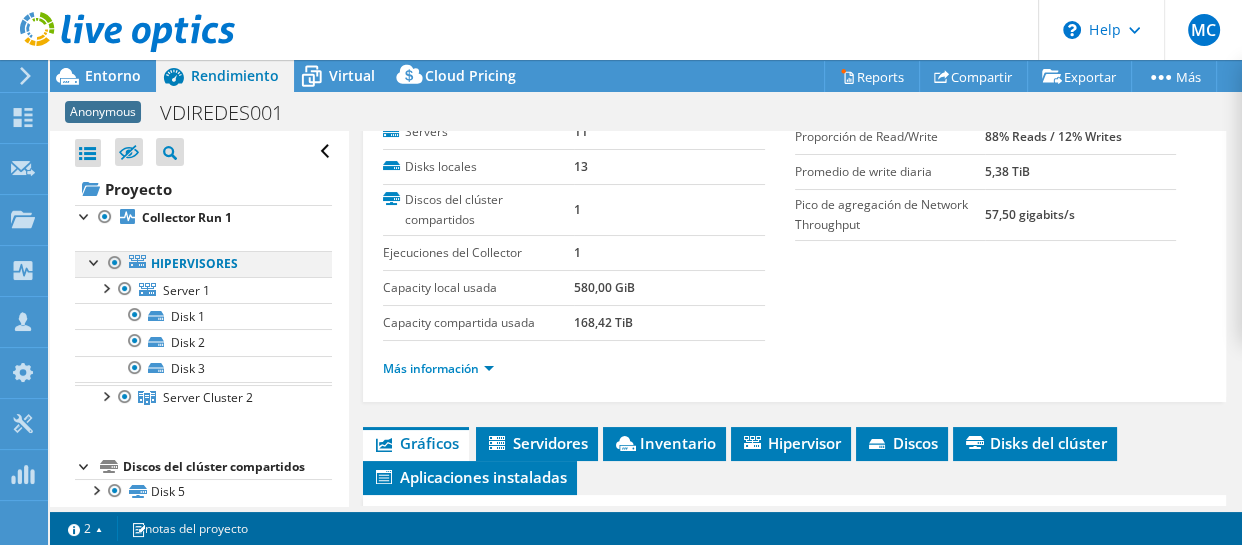scroll, scrollTop: 0, scrollLeft: 0, axis: both 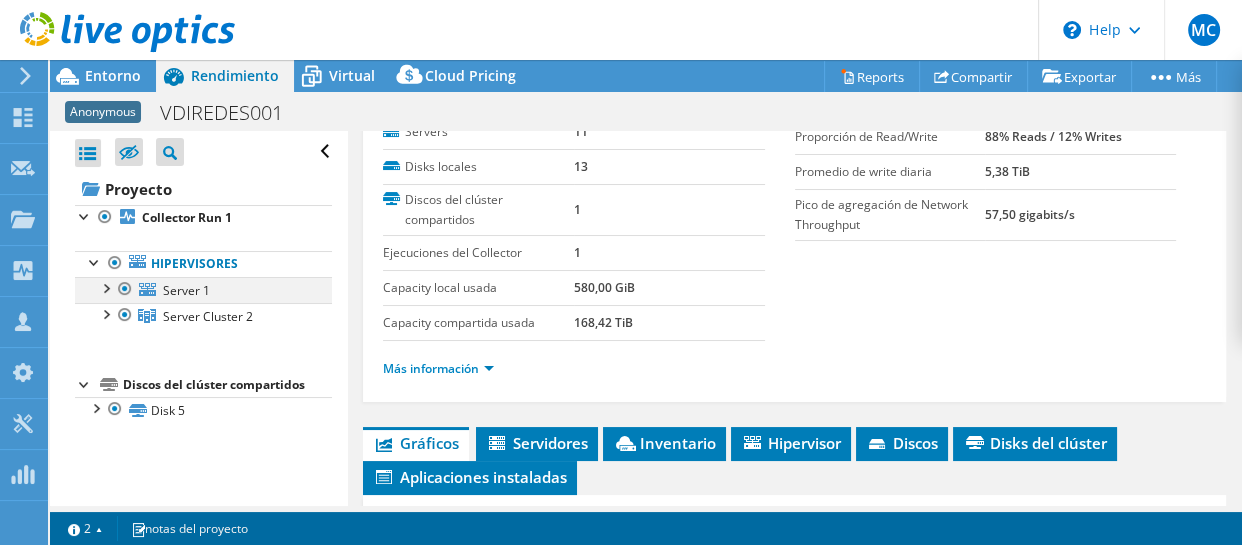 click at bounding box center [105, 287] 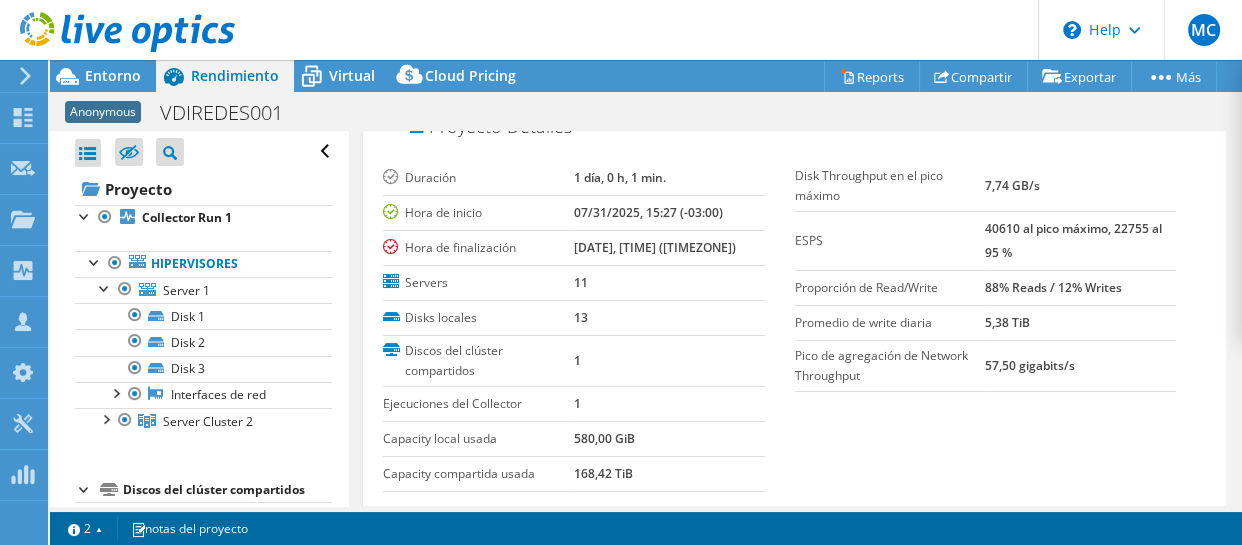 scroll, scrollTop: 0, scrollLeft: 0, axis: both 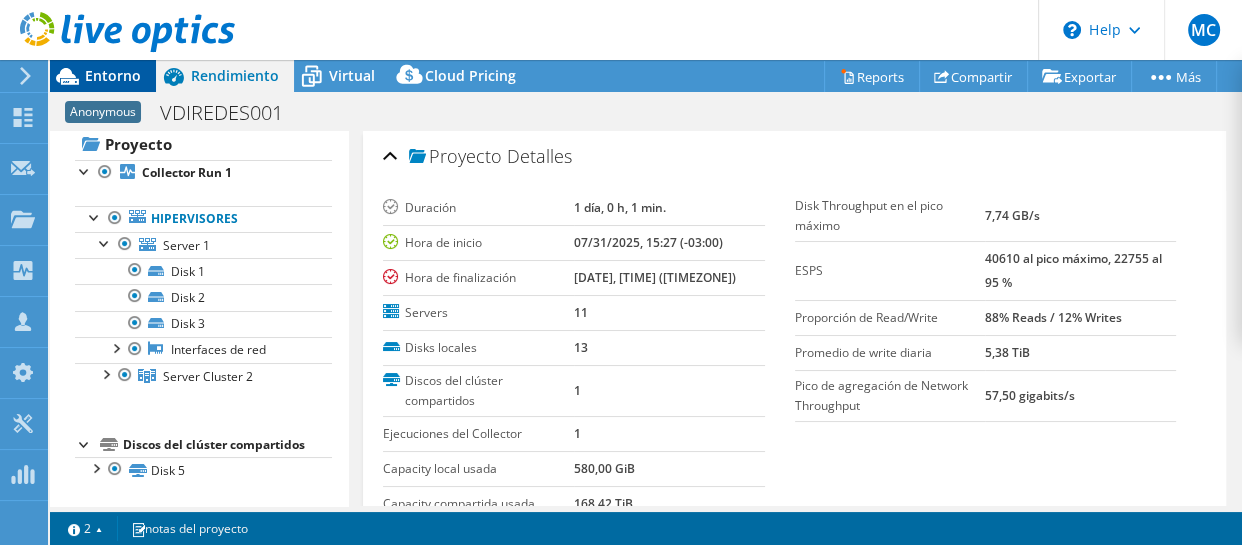 click on "Entorno" at bounding box center (113, 75) 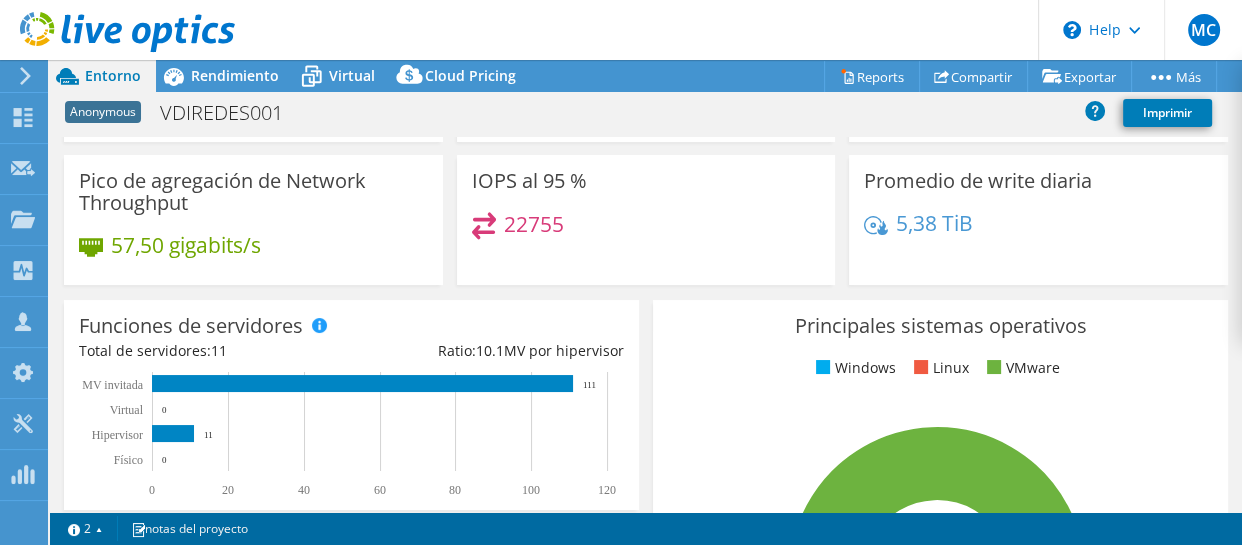 scroll, scrollTop: 0, scrollLeft: 0, axis: both 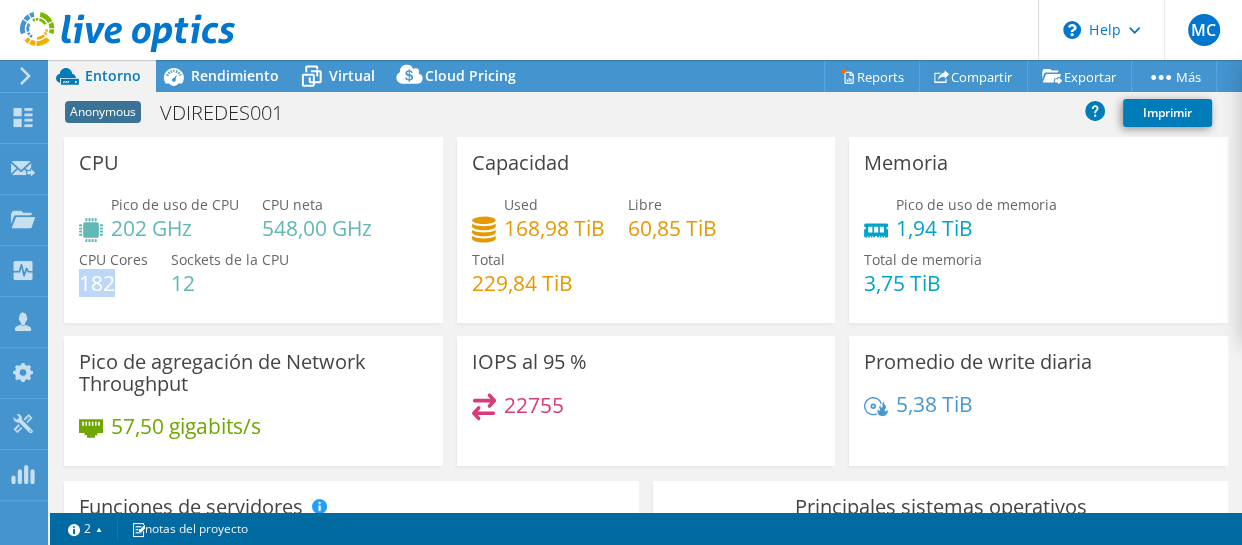 drag, startPoint x: 82, startPoint y: 282, endPoint x: 120, endPoint y: 284, distance: 38.052597 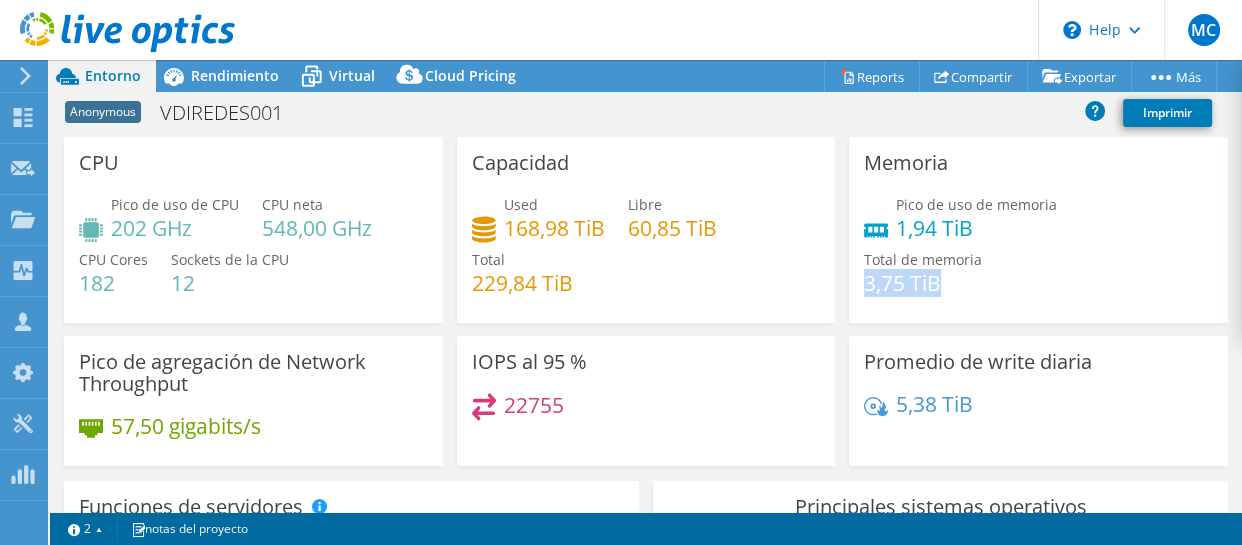drag, startPoint x: 855, startPoint y: 282, endPoint x: 939, endPoint y: 279, distance: 84.05355 